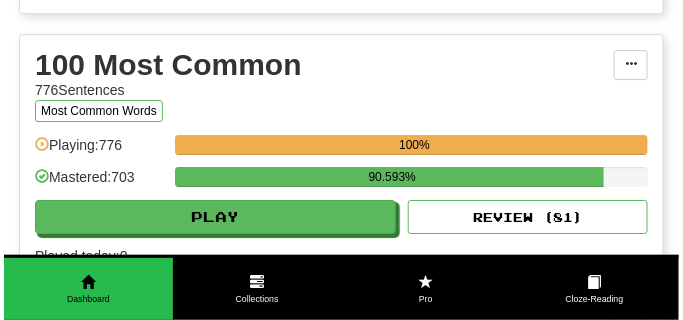 scroll, scrollTop: 1200, scrollLeft: 0, axis: vertical 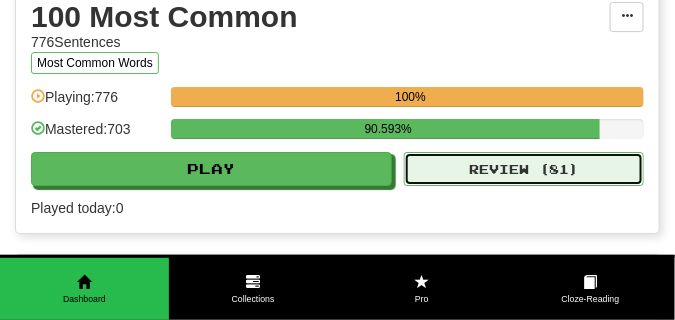 click on "Review ( 81 )" 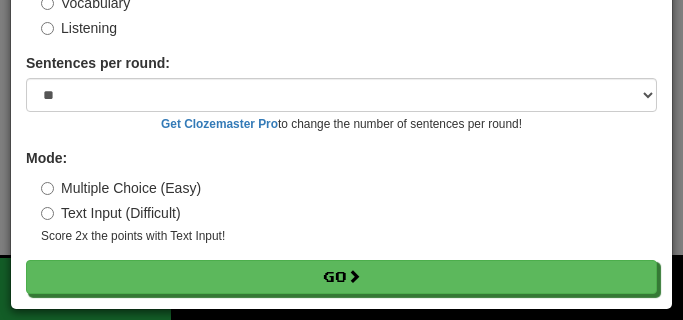 scroll, scrollTop: 161, scrollLeft: 0, axis: vertical 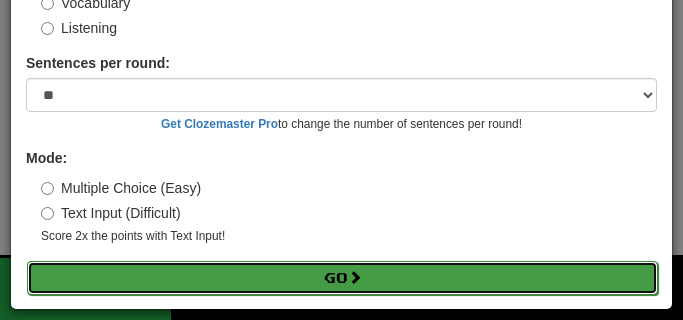 click on "Go" at bounding box center [342, 278] 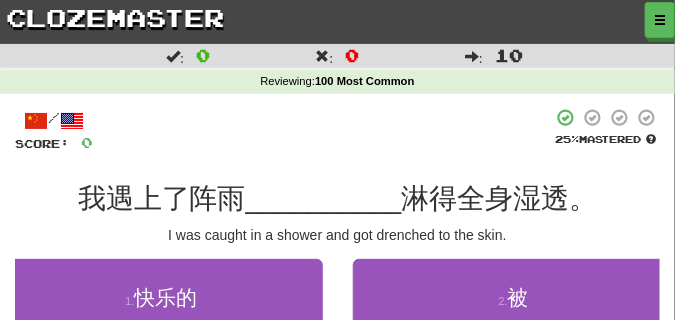 scroll, scrollTop: 100, scrollLeft: 0, axis: vertical 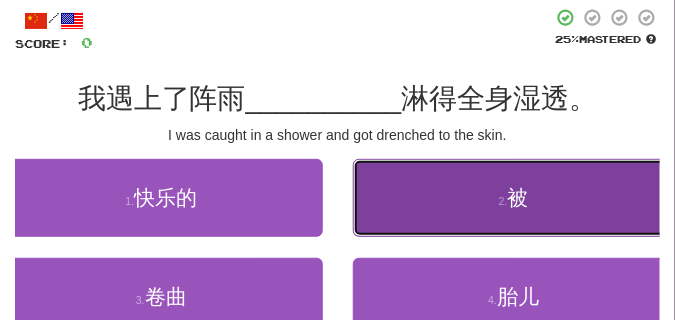click on "2 .  被" at bounding box center [514, 198] 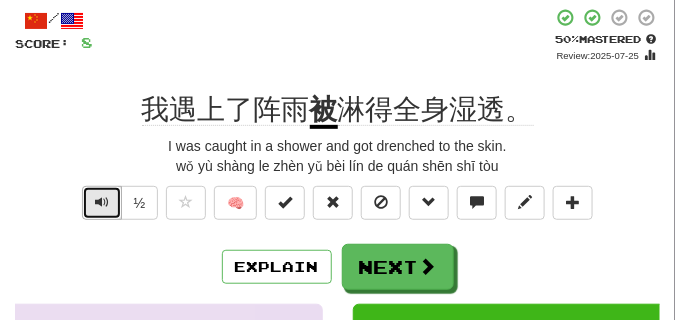 click at bounding box center [102, 202] 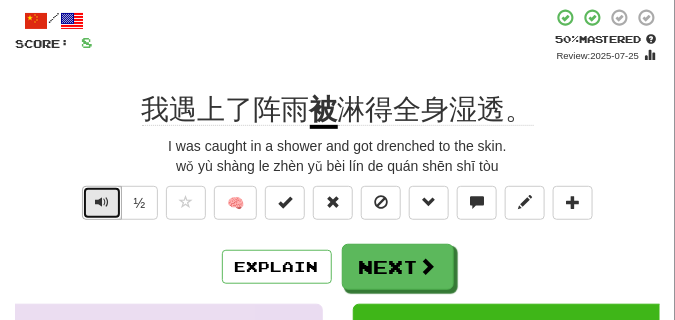 click at bounding box center [102, 202] 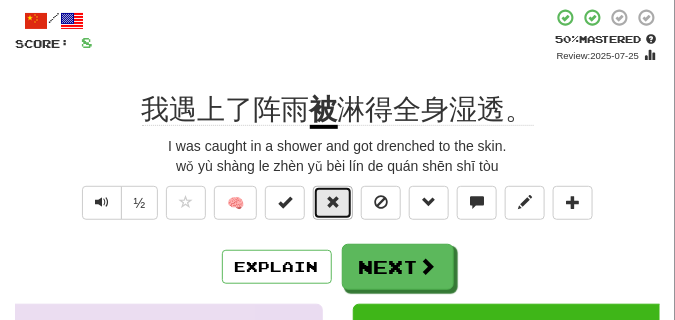 click at bounding box center [333, 203] 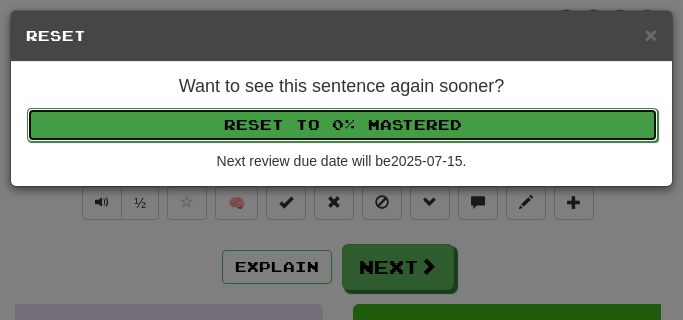 click on "Reset to 0% Mastered" at bounding box center [342, 125] 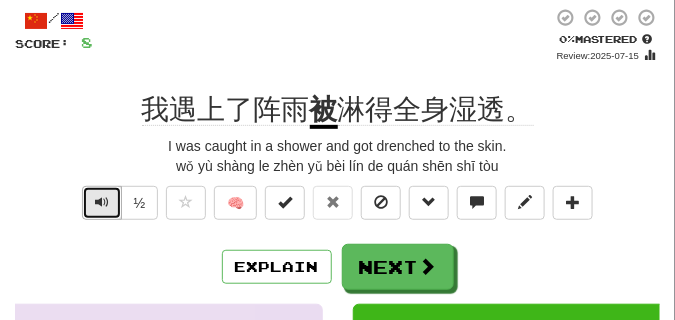 click at bounding box center [102, 203] 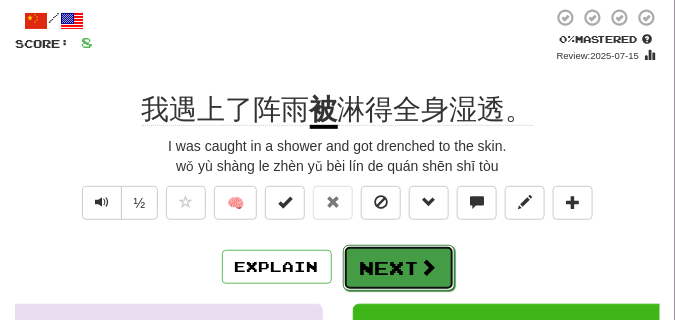 click on "Next" at bounding box center [399, 268] 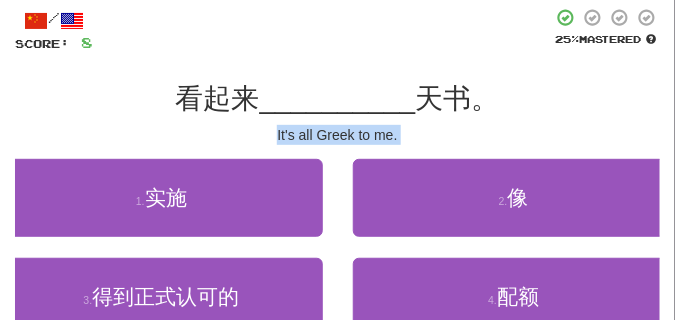 drag, startPoint x: 198, startPoint y: 158, endPoint x: 197, endPoint y: 141, distance: 17.029387 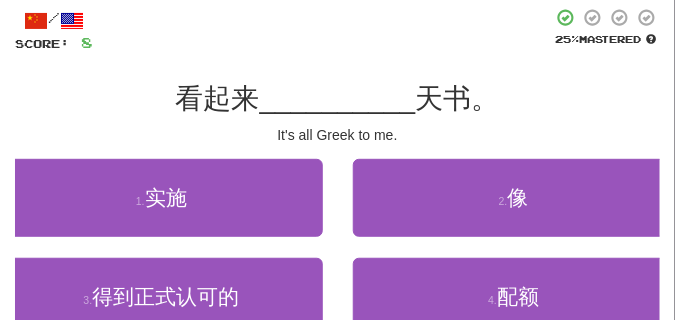 click on "It's all Greek to me." at bounding box center [337, 135] 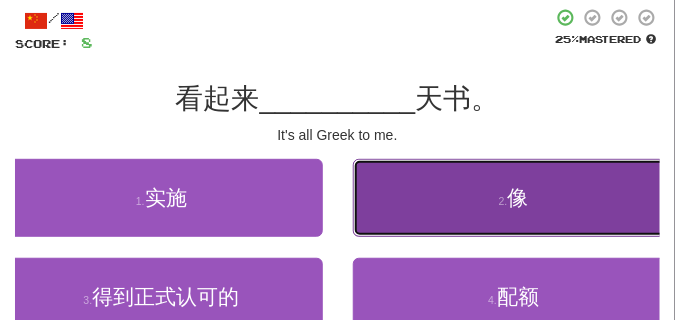 click on "2 .  像" at bounding box center [514, 198] 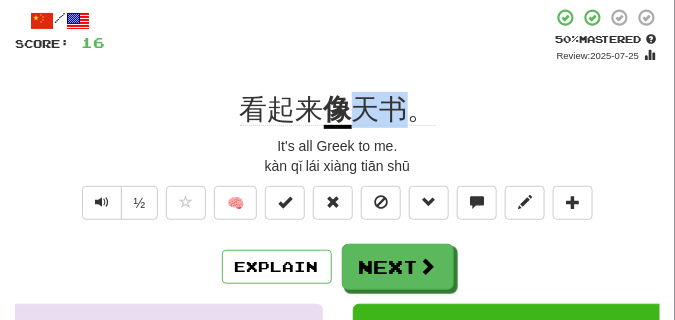 drag, startPoint x: 347, startPoint y: 112, endPoint x: 403, endPoint y: 112, distance: 56 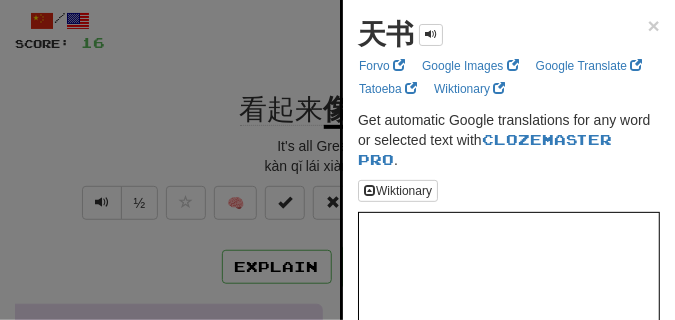 click at bounding box center [337, 160] 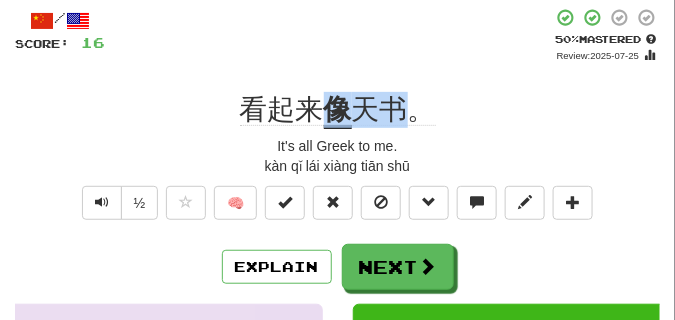 drag, startPoint x: 323, startPoint y: 107, endPoint x: 408, endPoint y: 118, distance: 85.70881 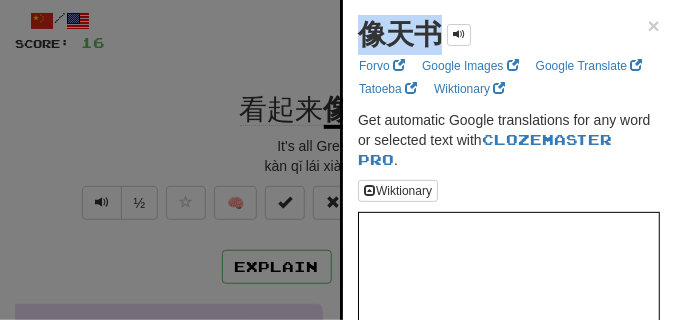 drag, startPoint x: 360, startPoint y: 48, endPoint x: 440, endPoint y: 48, distance: 80 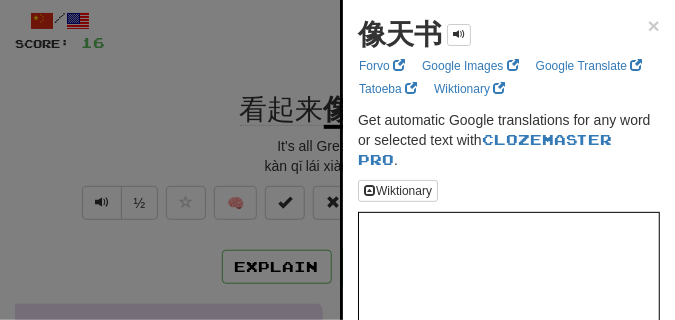 click at bounding box center (337, 160) 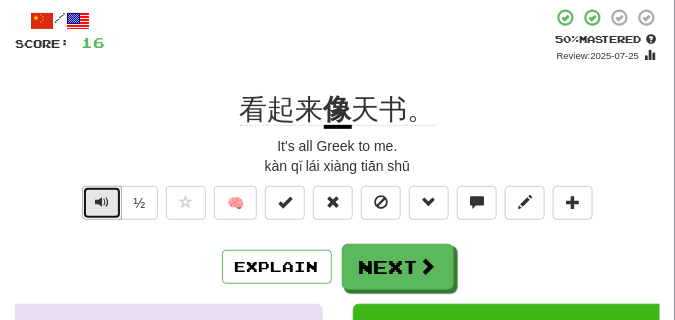 click at bounding box center (102, 203) 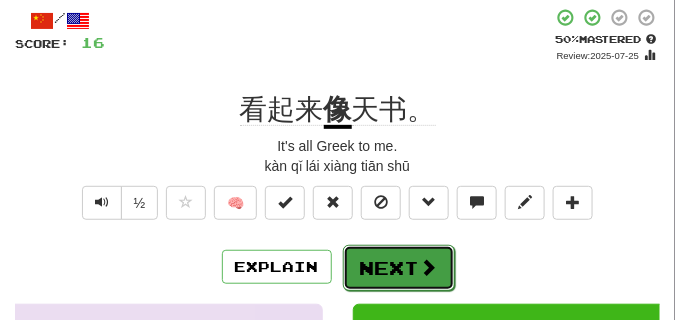 click on "Next" at bounding box center [399, 268] 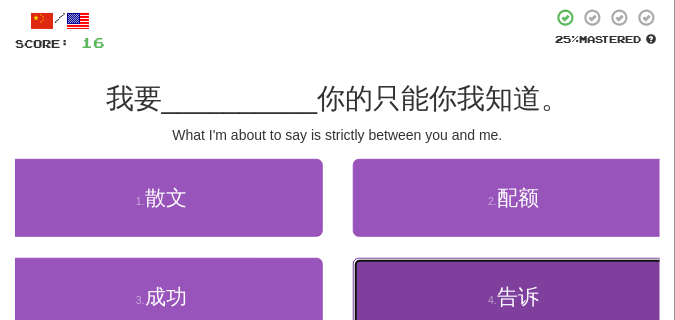 click on "4 .  告诉" at bounding box center [514, 297] 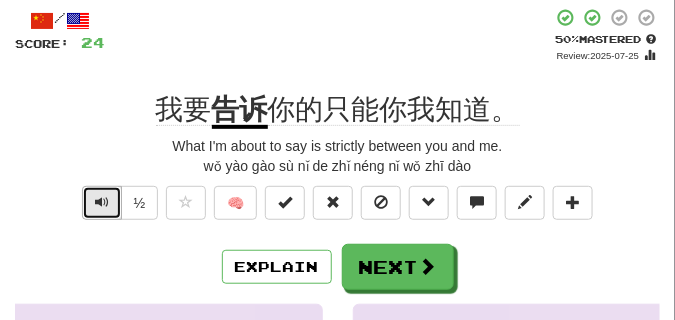 click at bounding box center (102, 202) 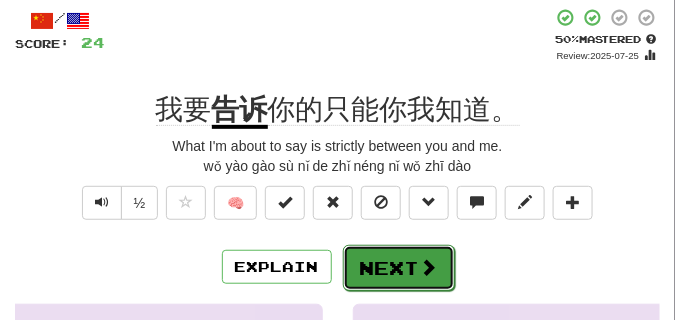 click on "Next" at bounding box center (399, 268) 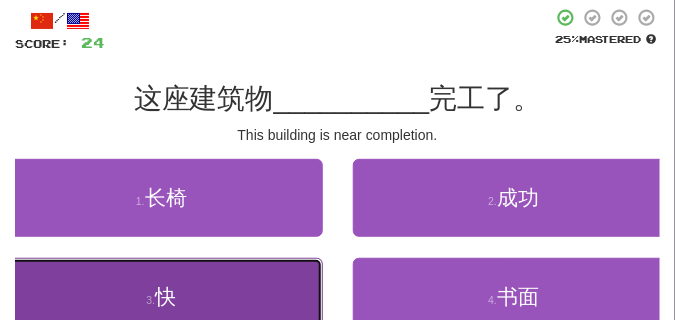 click on "3 .  快" at bounding box center (161, 297) 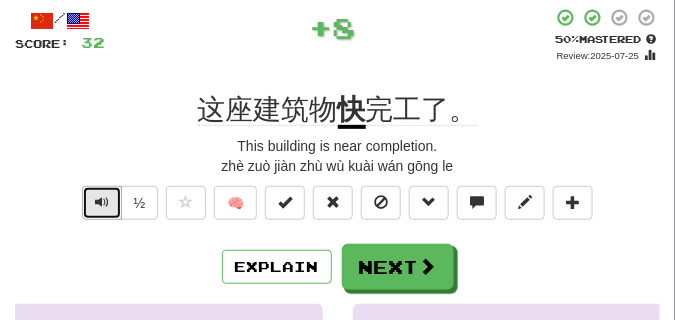 click at bounding box center (102, 202) 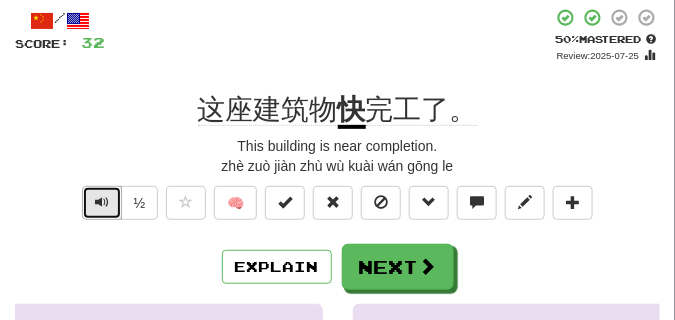click at bounding box center [102, 202] 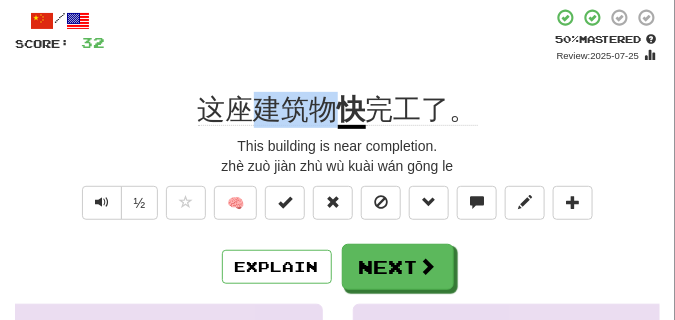 drag, startPoint x: 260, startPoint y: 111, endPoint x: 333, endPoint y: 109, distance: 73.02739 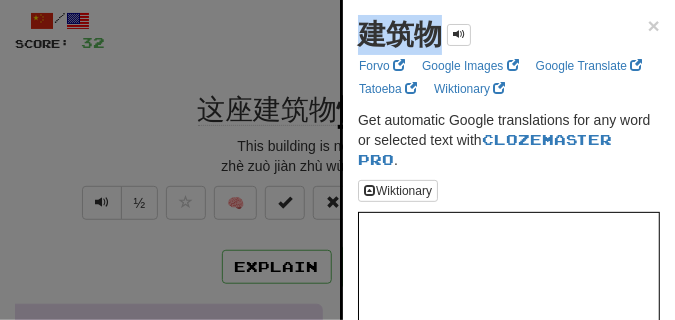 drag, startPoint x: 355, startPoint y: 40, endPoint x: 431, endPoint y: 46, distance: 76.23647 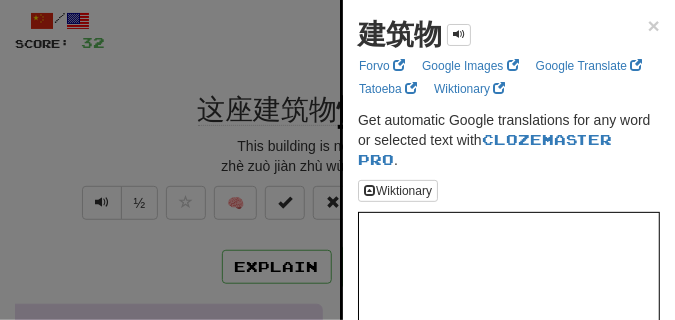 click at bounding box center (337, 160) 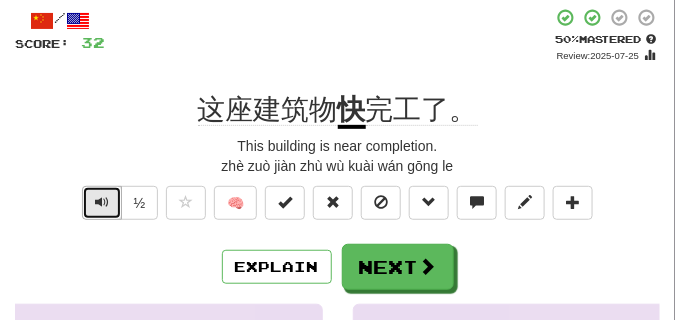 click at bounding box center [102, 202] 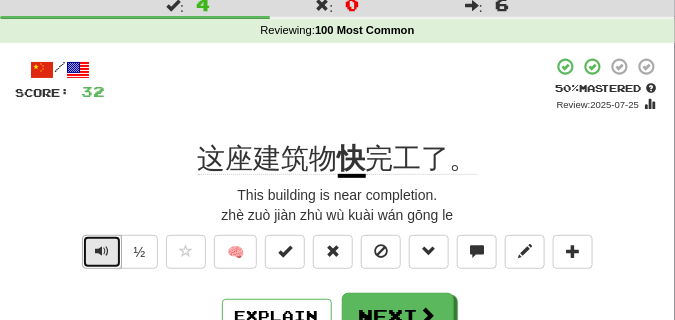 scroll, scrollTop: 100, scrollLeft: 0, axis: vertical 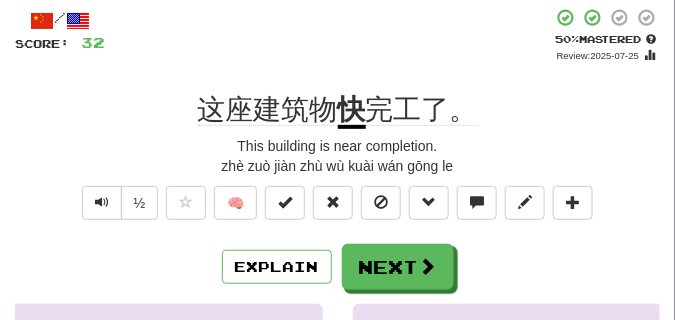click on "/  Score:   32 + 8 50 %  Mastered Review:  2025-07-25 这座建筑物 快 完工了。 This building is near completion. zhè zuò jiàn zhù wù kuài wán gōng le ½ 🧠 Explain Next 长椅 成功 快 书面 Learn more: 长椅 成功 快 书面  Help!  Report Sentence Source" at bounding box center (337, 308) 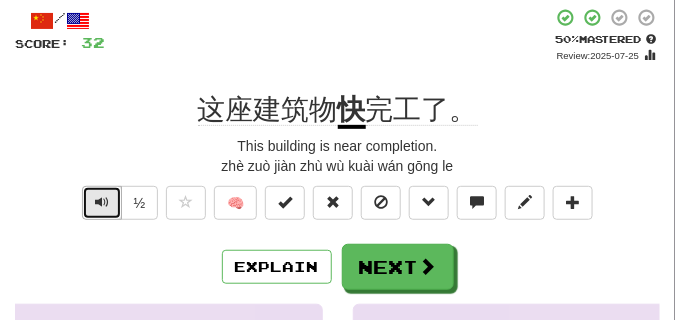 click at bounding box center [102, 203] 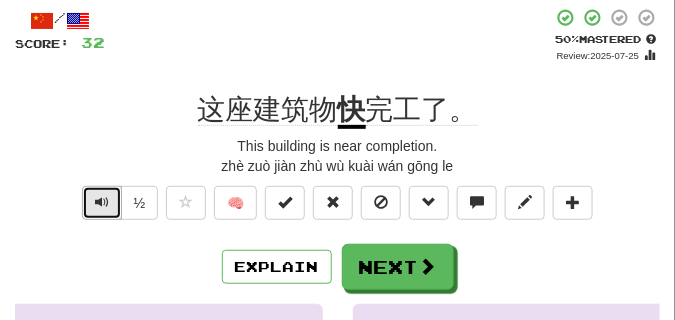 click at bounding box center (102, 203) 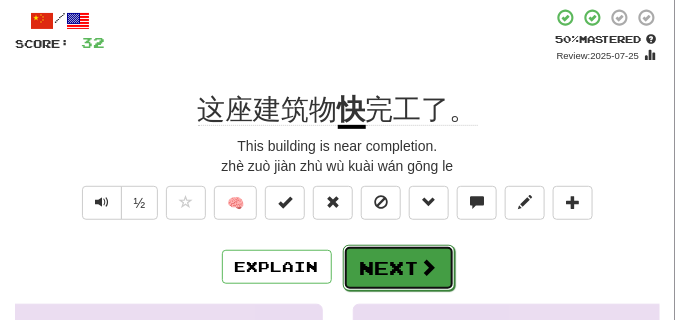 click on "Next" at bounding box center [399, 268] 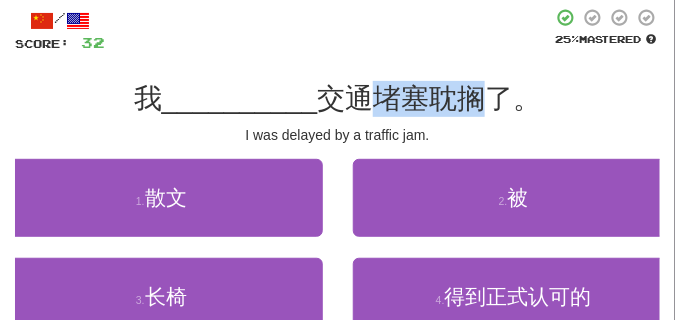 drag, startPoint x: 375, startPoint y: 94, endPoint x: 476, endPoint y: 101, distance: 101.24229 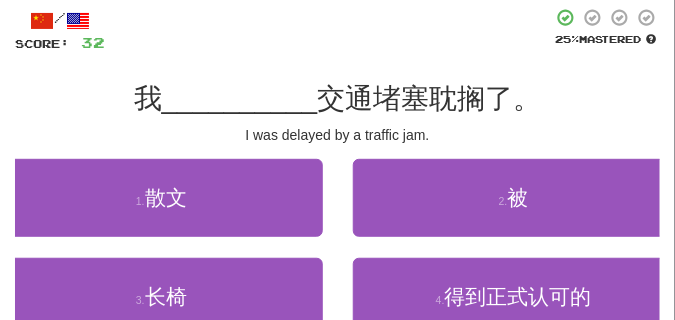 click at bounding box center (328, 30) 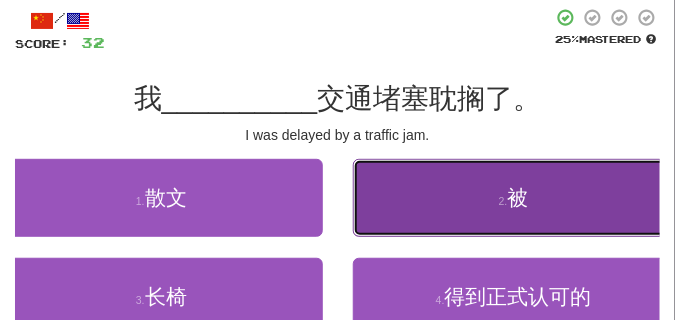 click on "2 .  被" at bounding box center (514, 198) 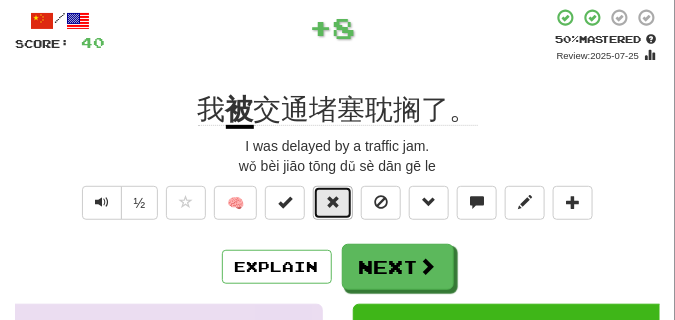 click at bounding box center (333, 203) 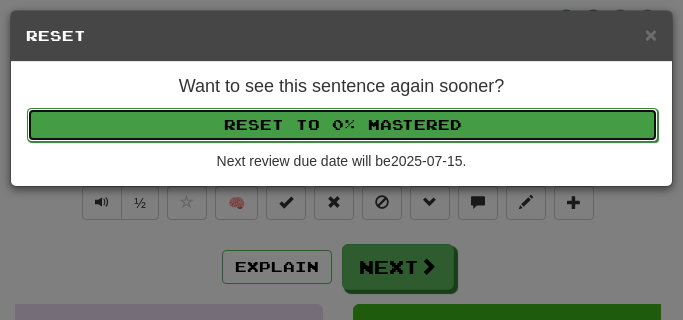 click on "Reset to 0% Mastered" at bounding box center (342, 125) 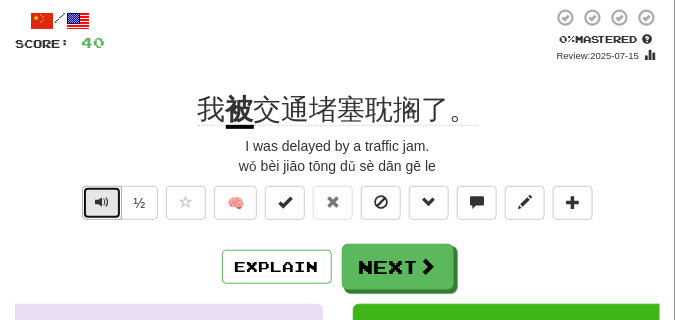 click at bounding box center [102, 203] 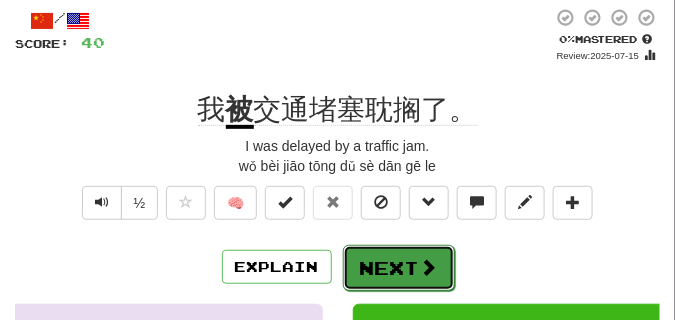 click on "Next" at bounding box center (399, 268) 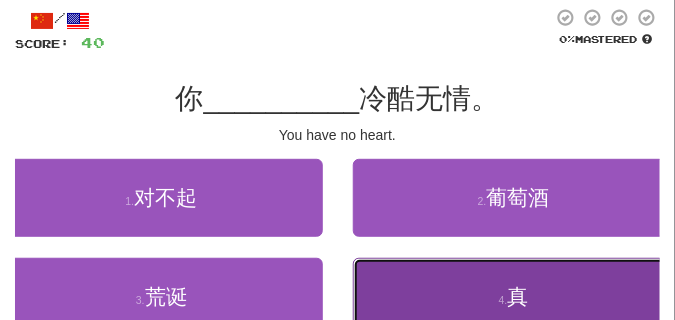 click on "4 .  真" at bounding box center [514, 297] 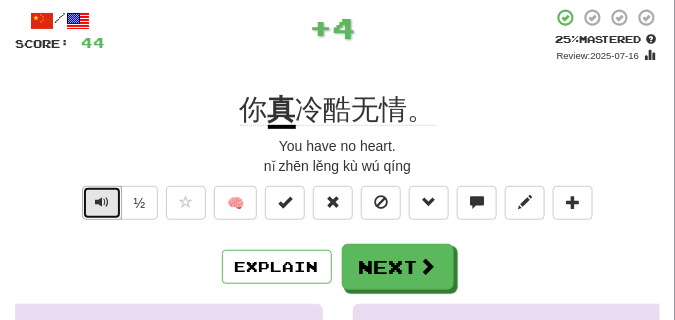 click at bounding box center (102, 202) 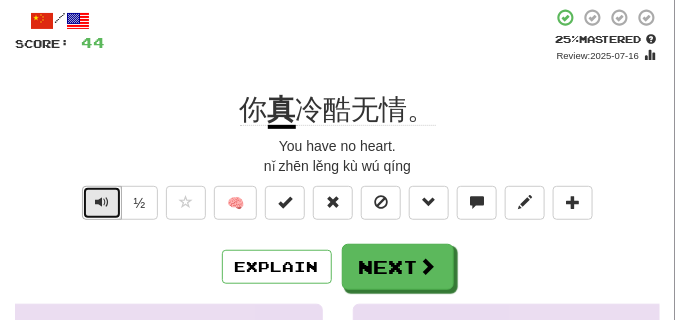 click at bounding box center [102, 202] 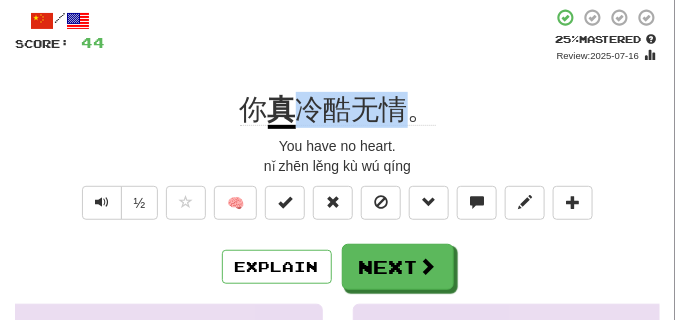 drag, startPoint x: 298, startPoint y: 107, endPoint x: 408, endPoint y: 114, distance: 110.2225 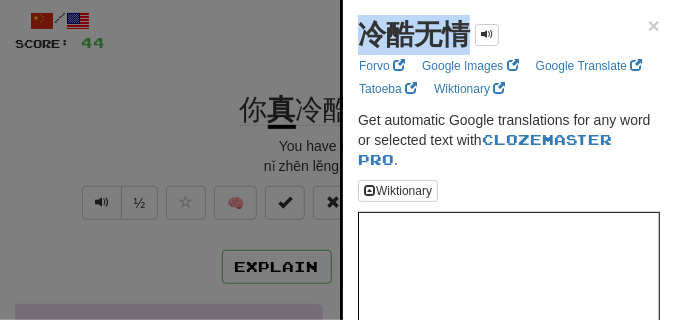 drag, startPoint x: 354, startPoint y: 40, endPoint x: 465, endPoint y: 38, distance: 111.01801 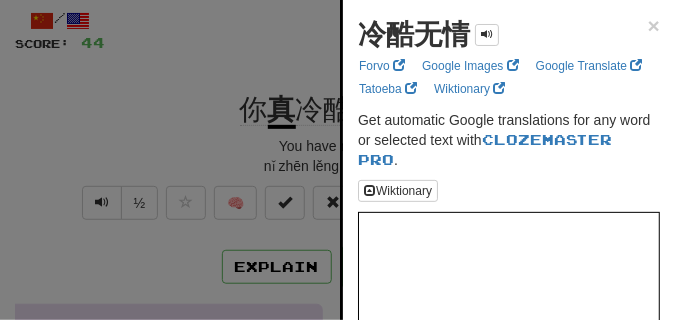 click at bounding box center [337, 160] 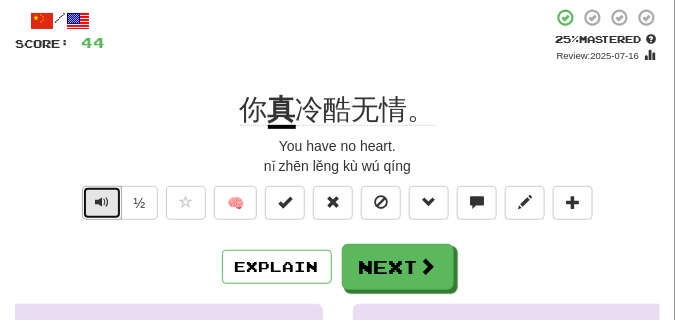 click at bounding box center (102, 202) 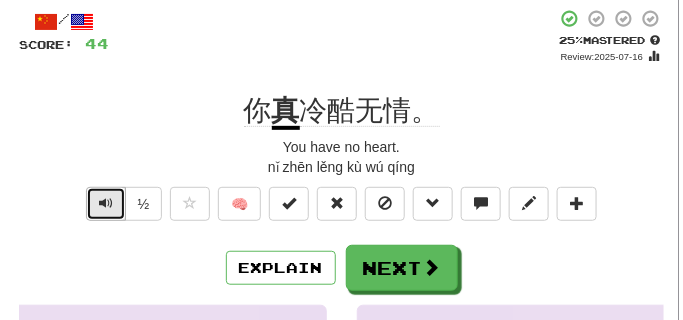 scroll, scrollTop: 100, scrollLeft: 0, axis: vertical 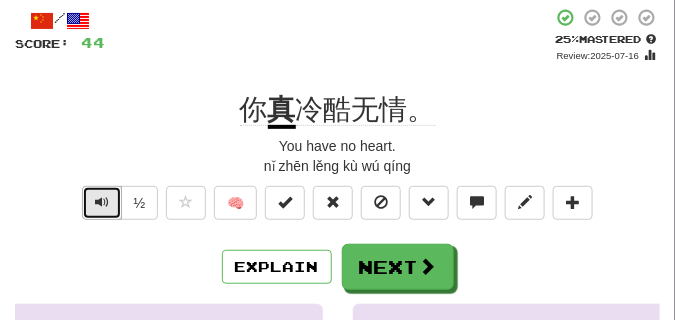 click at bounding box center [102, 202] 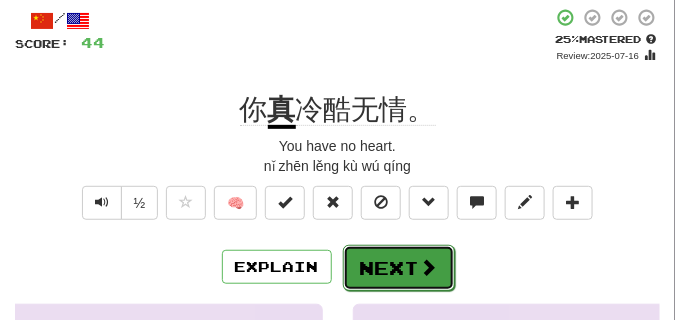 click on "Next" at bounding box center (399, 268) 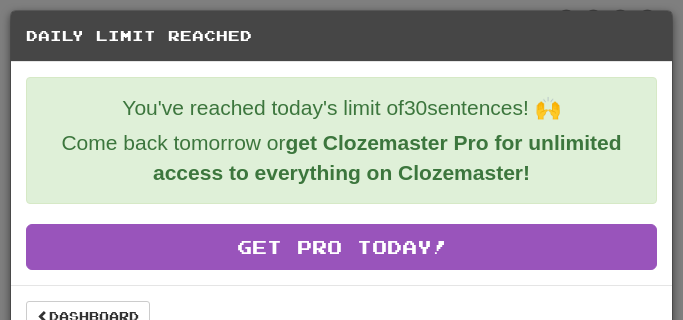 scroll, scrollTop: 36, scrollLeft: 0, axis: vertical 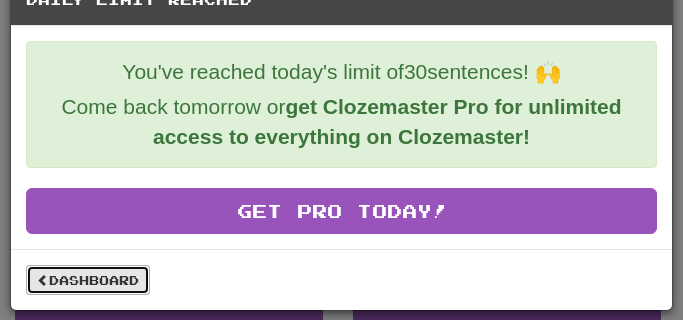 click on "Dashboard" at bounding box center (88, 280) 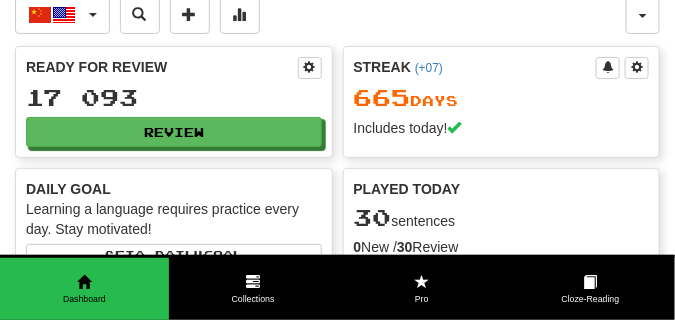 scroll, scrollTop: 0, scrollLeft: 0, axis: both 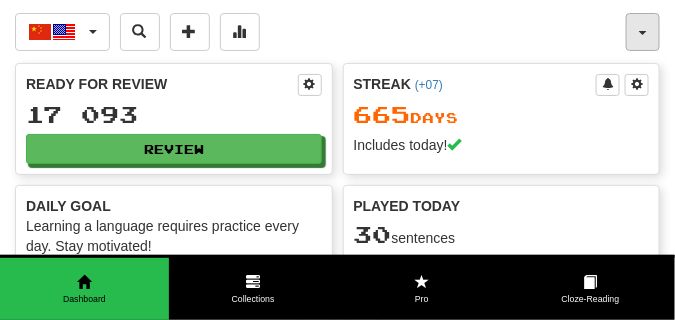 click 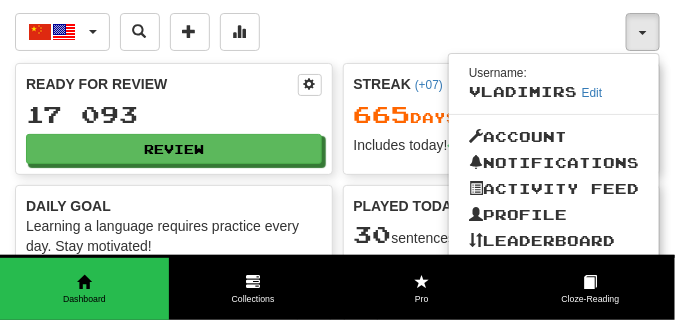 click on "中文  /  English 한국어  /  English Streak:  2   Review:  22 Points today:  0 Čeština  /  English Streak:  42   Review:  15 243 Points today:  0 Español  /  Русский Streak:  519   Review:  22 795 Points today:  0 Français  /  Deutsch Streak:  0   Review:  952 Points today:  0 Français  /  Русский Streak:  0   Review:  23 Points today:  0 中文  /  English Streak:  665   Review:  17 093 Points today:  348 中文  /  Español Streak:  457   Review:  20 Points today:  0  Language Pairing" 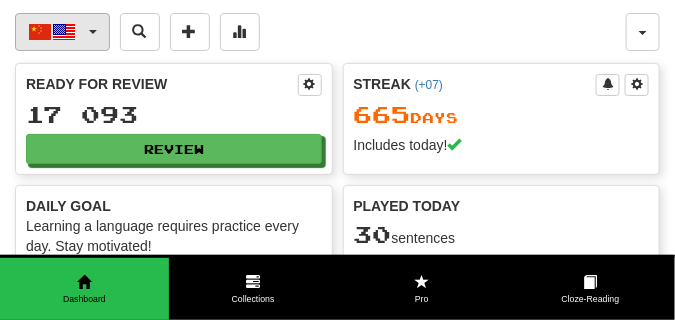 click on "中文  /  English" 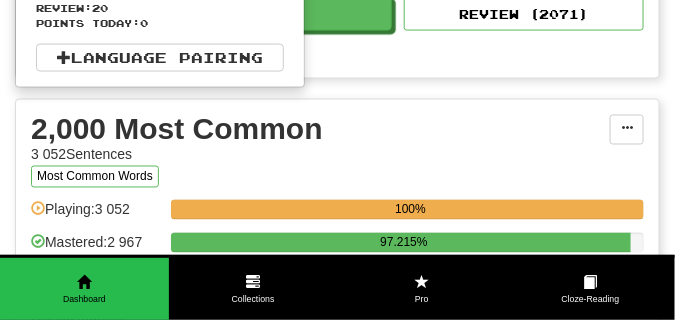 scroll, scrollTop: 450, scrollLeft: 0, axis: vertical 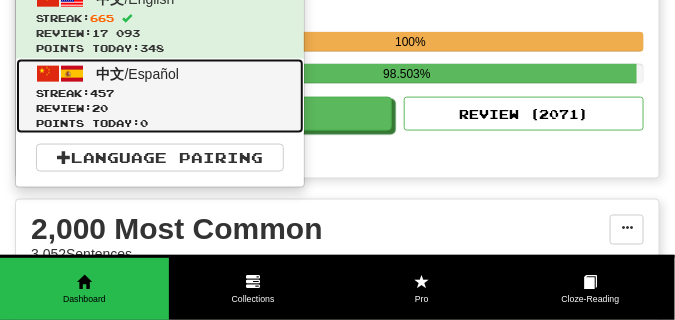 click on "Streak:  457" 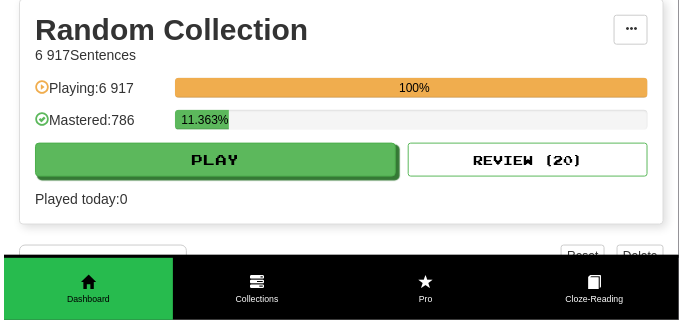 scroll, scrollTop: 400, scrollLeft: 0, axis: vertical 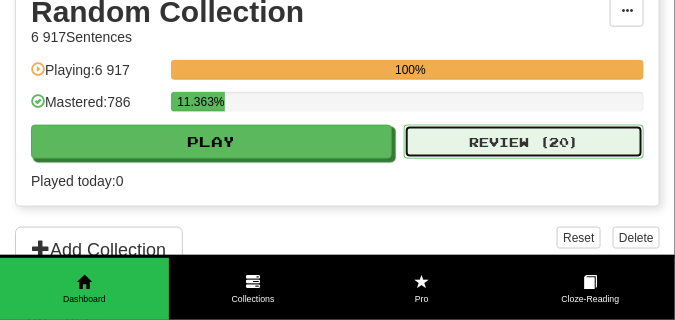 click on "Review ( 20 )" at bounding box center [524, 142] 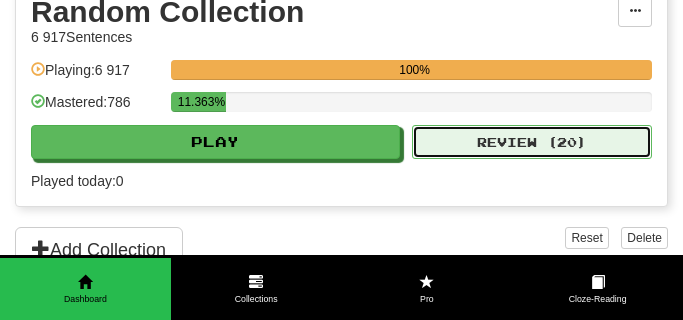 select on "**" 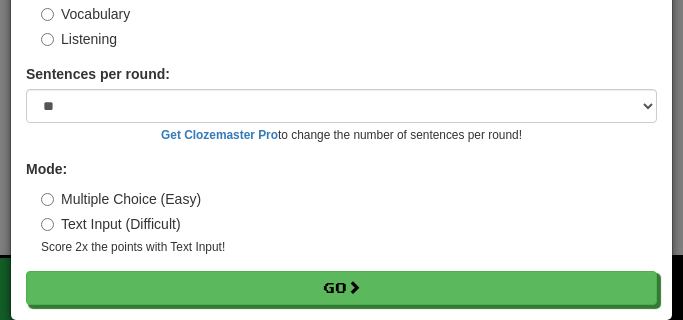 scroll, scrollTop: 161, scrollLeft: 0, axis: vertical 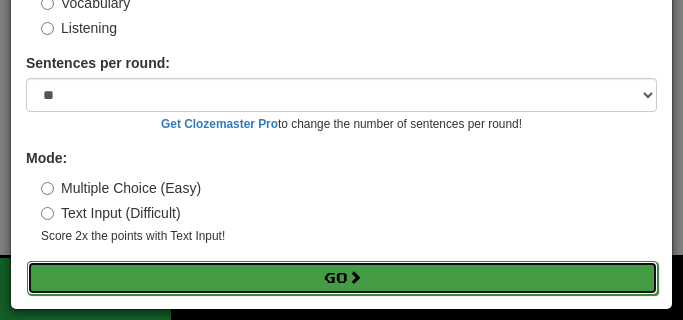click on "Go" at bounding box center (342, 278) 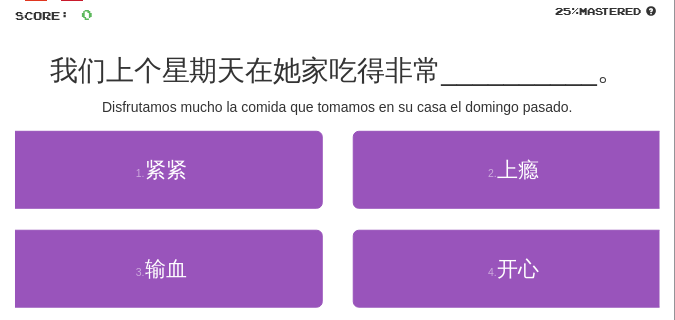 scroll, scrollTop: 150, scrollLeft: 0, axis: vertical 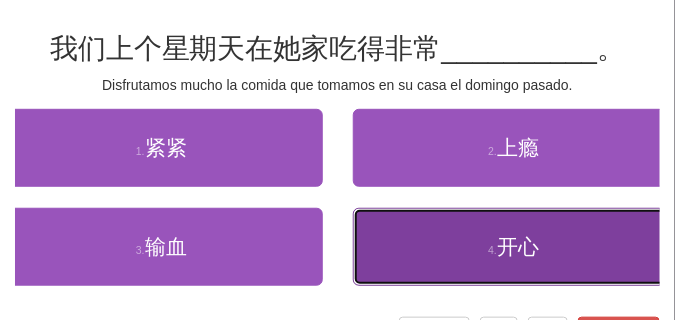 click on "4 .  开心" at bounding box center [514, 247] 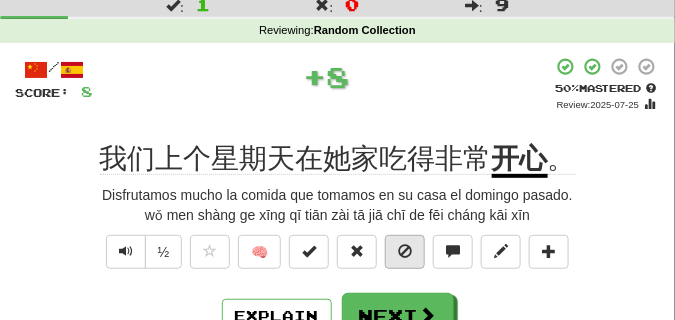 scroll, scrollTop: 50, scrollLeft: 0, axis: vertical 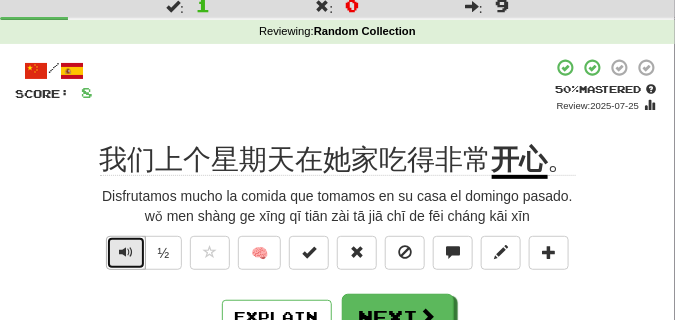 click at bounding box center [126, 252] 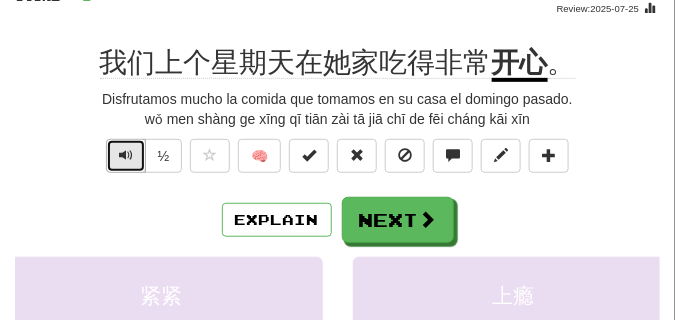 scroll, scrollTop: 150, scrollLeft: 0, axis: vertical 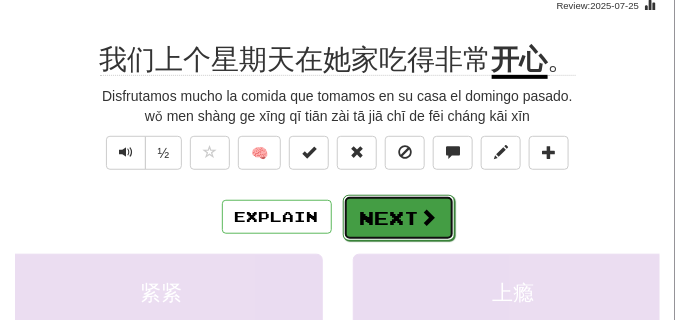 click on "Next" at bounding box center (399, 218) 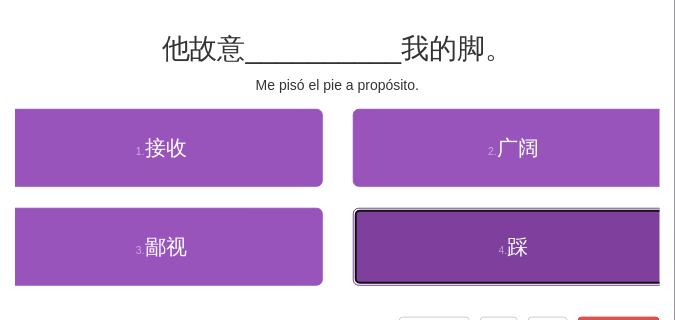 click on "4 .  踩" at bounding box center [514, 247] 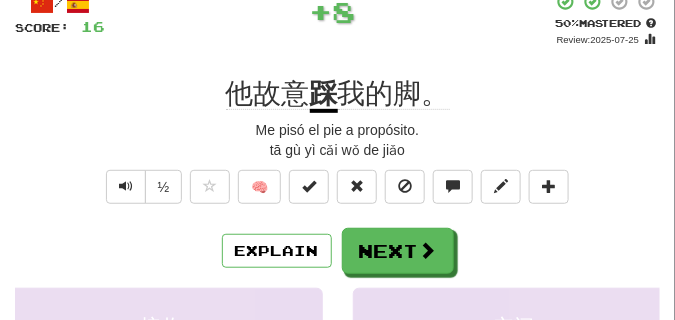 scroll, scrollTop: 100, scrollLeft: 0, axis: vertical 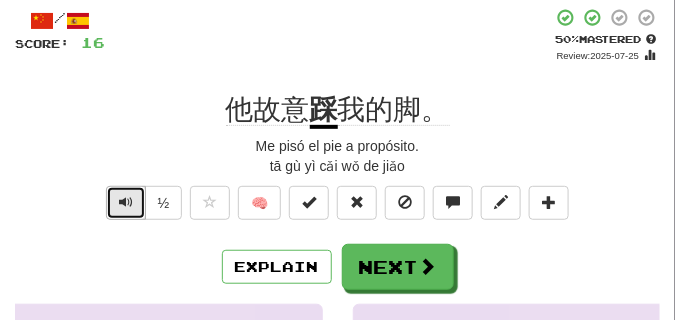 click at bounding box center (126, 203) 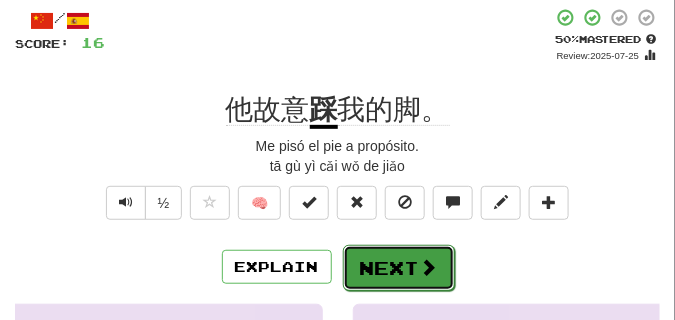 click on "Next" at bounding box center [399, 268] 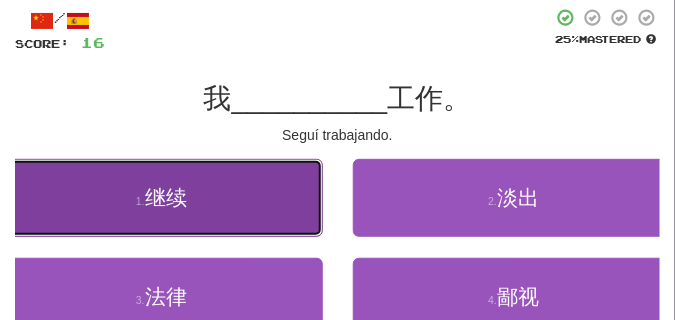 click on "1 .  继续" at bounding box center [161, 198] 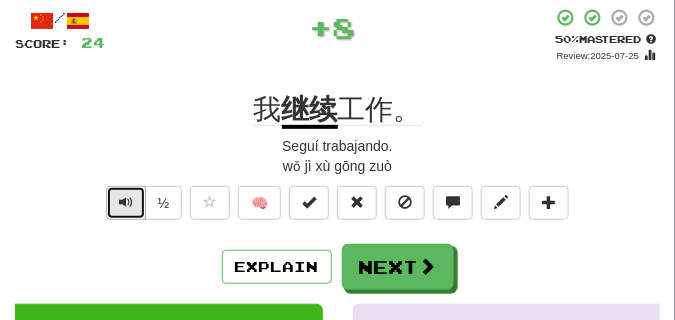 click at bounding box center [126, 202] 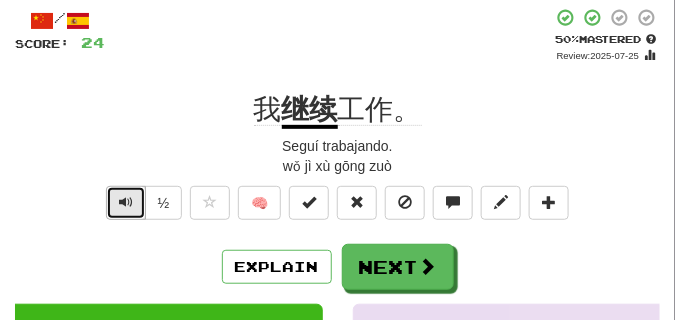 click at bounding box center [126, 202] 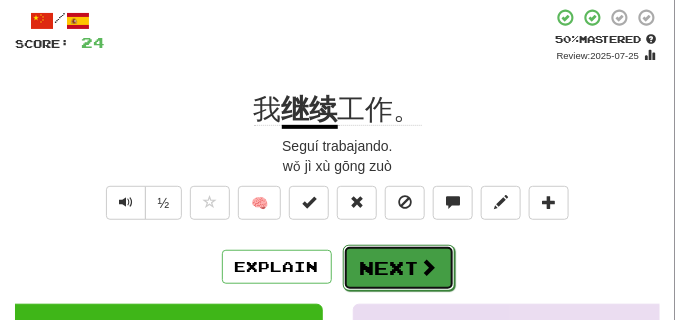 click on "Next" at bounding box center [399, 268] 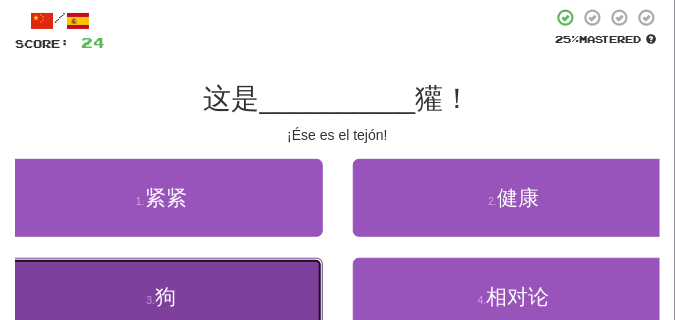 click on "3 .  狗" at bounding box center [161, 297] 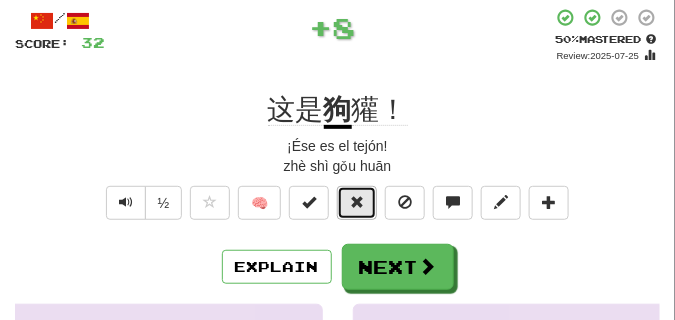 click at bounding box center (357, 203) 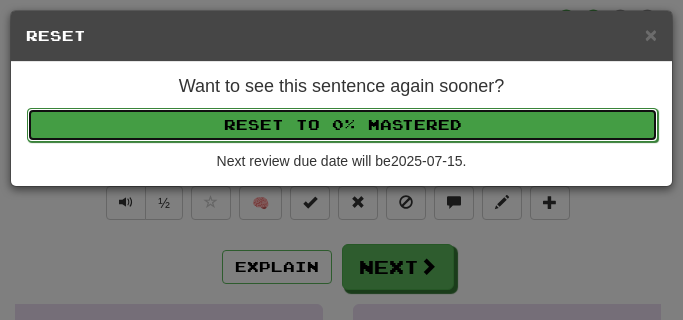 click on "Reset to 0% Mastered" at bounding box center (342, 125) 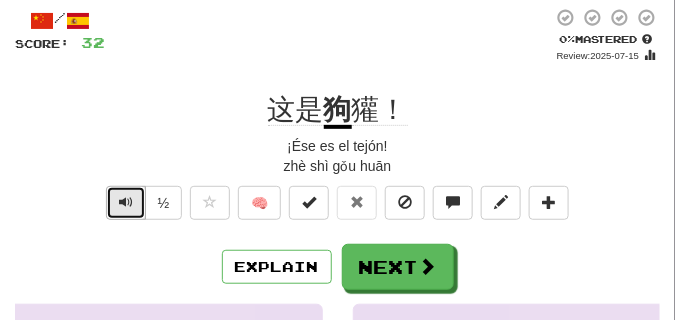 click at bounding box center (126, 202) 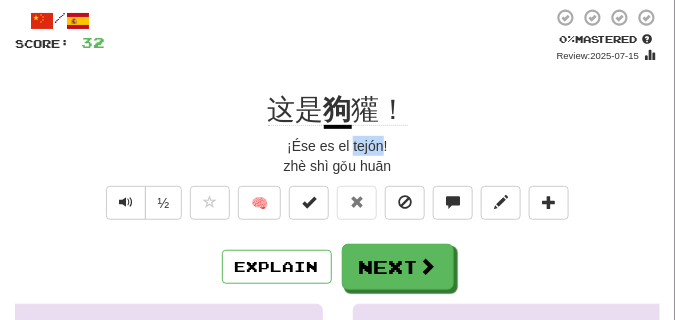 drag, startPoint x: 352, startPoint y: 140, endPoint x: 381, endPoint y: 142, distance: 29.068884 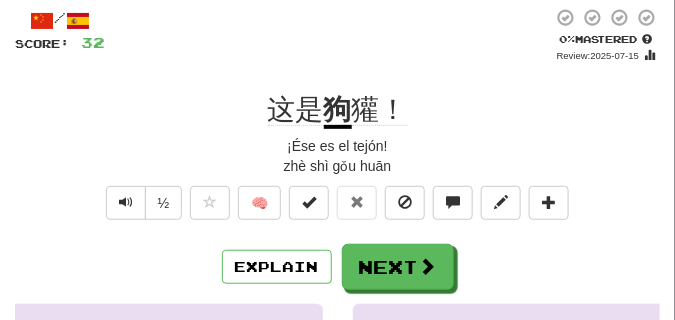 click on "zhè shì gǒu huān" at bounding box center [337, 166] 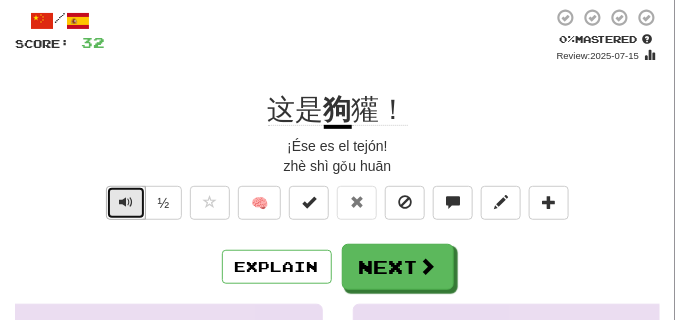 click at bounding box center (126, 202) 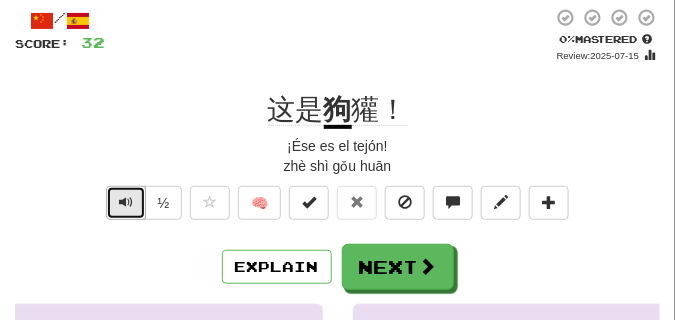 click at bounding box center [126, 202] 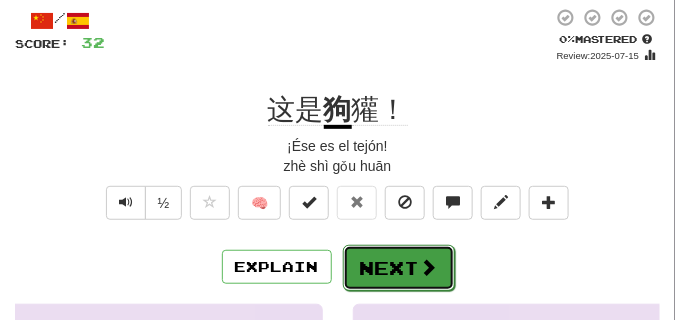 click on "Next" at bounding box center [399, 268] 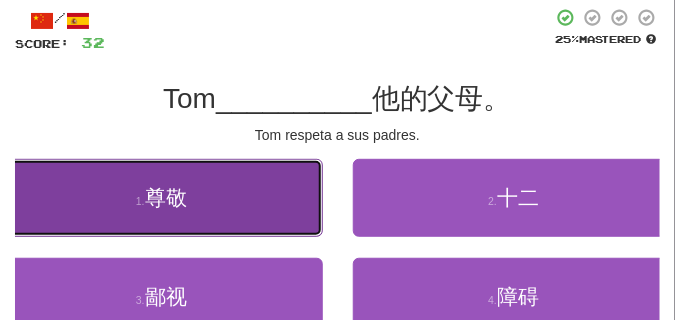 click on "1 .  尊敬" at bounding box center (161, 198) 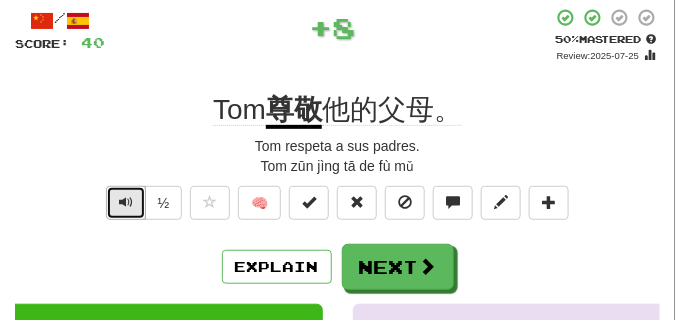 click at bounding box center (126, 202) 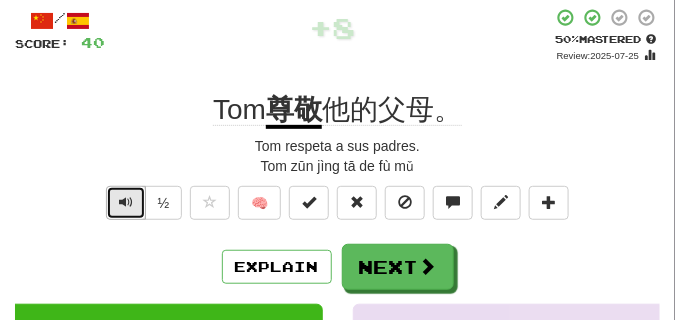 click at bounding box center [126, 202] 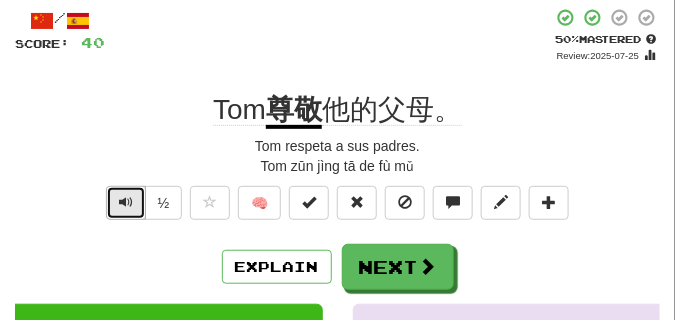 click at bounding box center (126, 202) 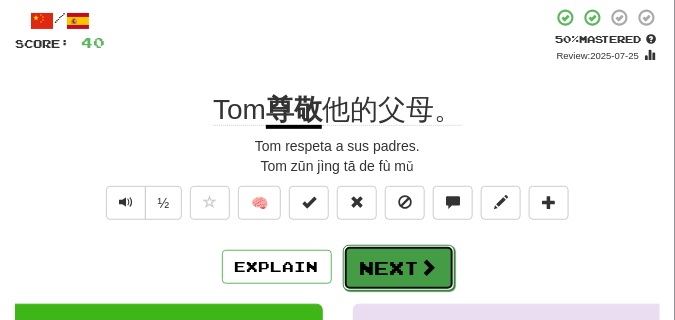 click on "Next" at bounding box center [399, 268] 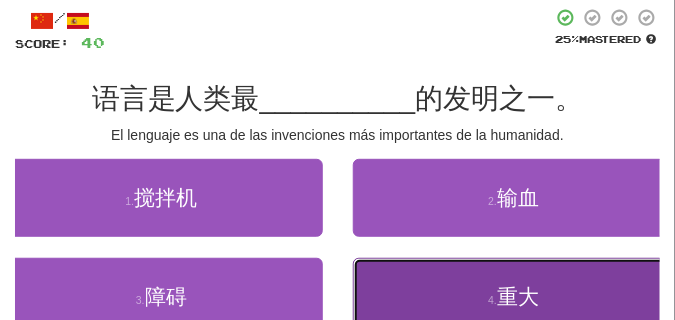 click on "4 .  重大" at bounding box center [514, 297] 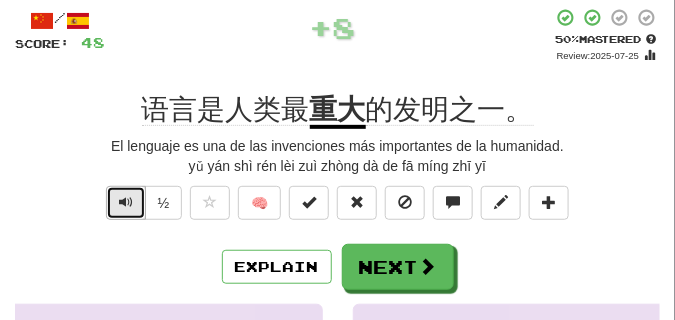 click at bounding box center [126, 202] 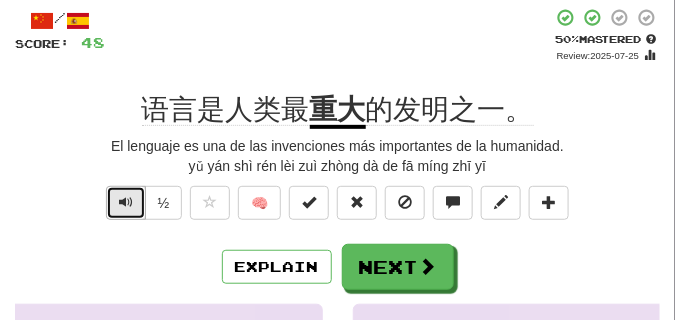click at bounding box center [126, 202] 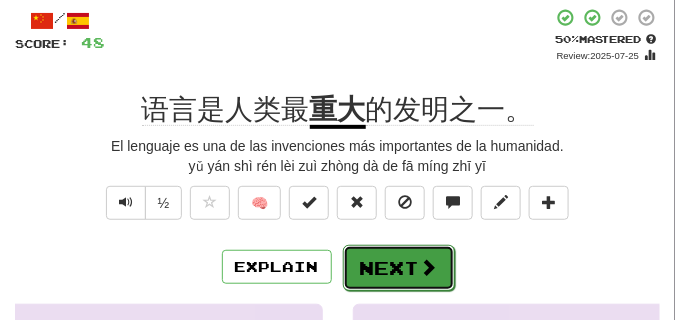 click on "Next" at bounding box center [399, 268] 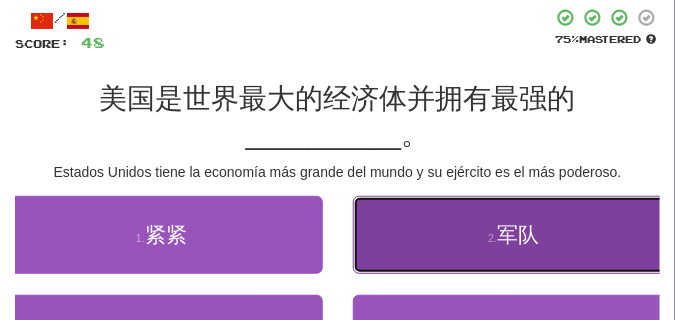 click on "2 .  军队" at bounding box center (514, 235) 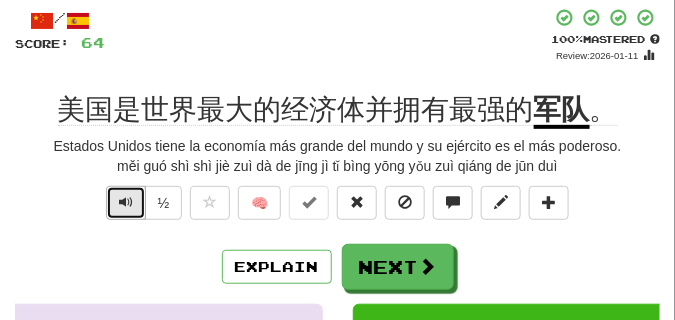 click at bounding box center (126, 202) 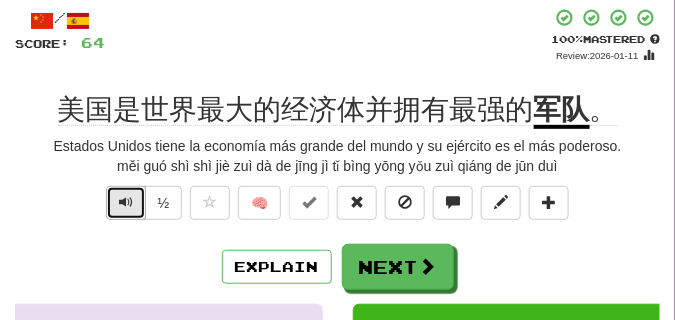 click at bounding box center (126, 202) 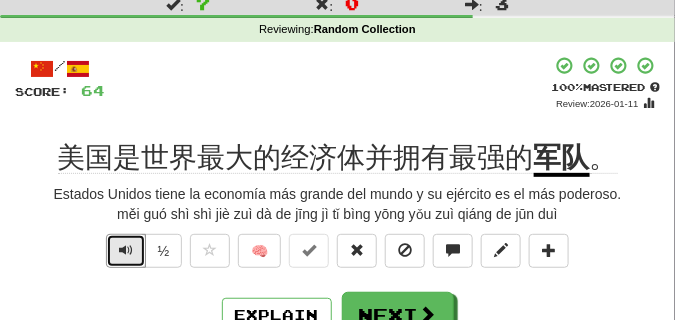 scroll, scrollTop: 100, scrollLeft: 0, axis: vertical 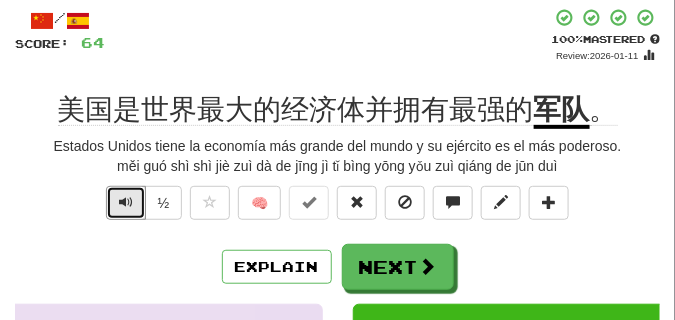 click at bounding box center [126, 202] 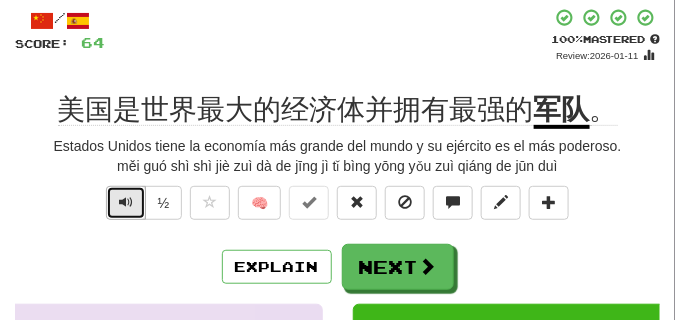 click at bounding box center [126, 202] 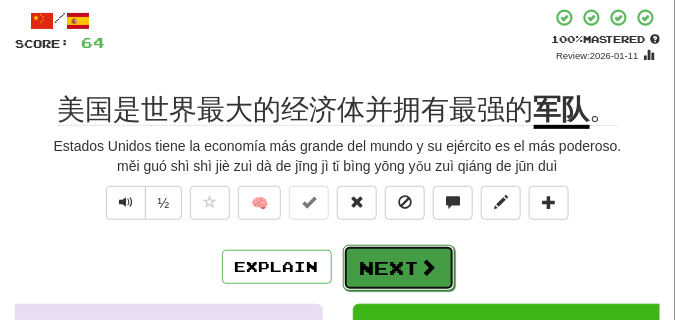 click on "Next" at bounding box center (399, 268) 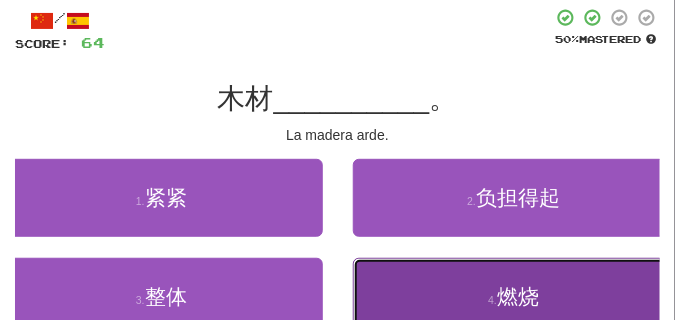 click on "4 .  燃烧" at bounding box center (514, 297) 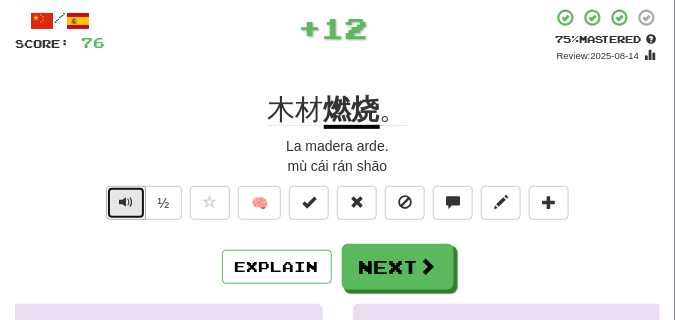 click at bounding box center [126, 203] 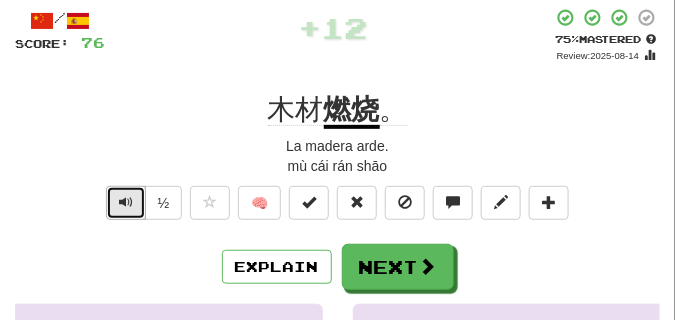 click at bounding box center [126, 203] 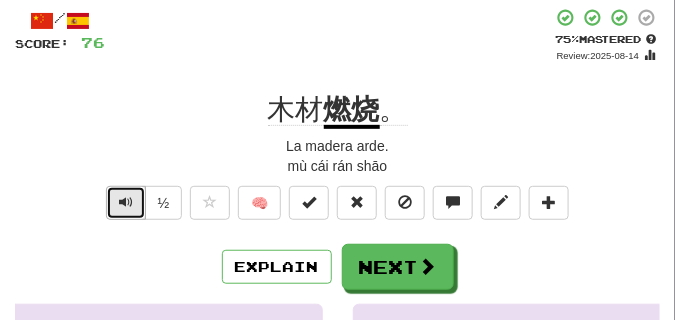 click at bounding box center (126, 203) 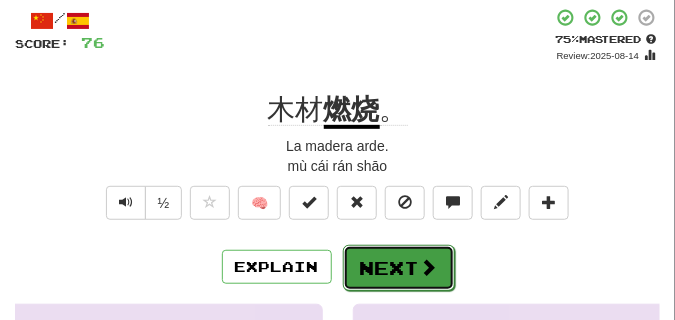 click on "Next" at bounding box center (399, 268) 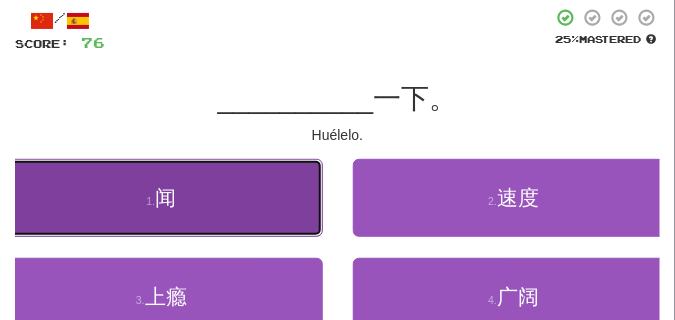 click on "1 .  闻" at bounding box center (161, 198) 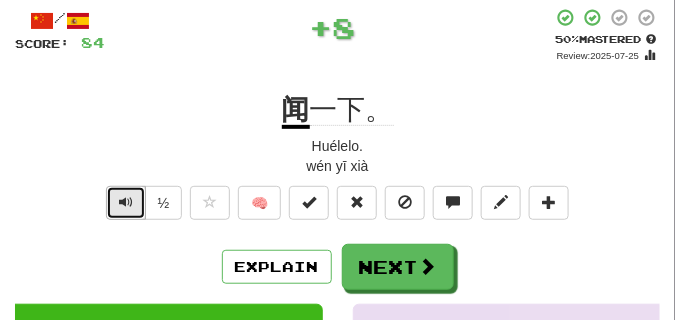 click at bounding box center [126, 202] 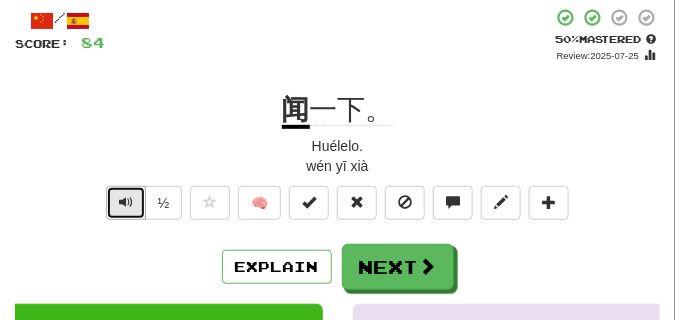 click at bounding box center (126, 202) 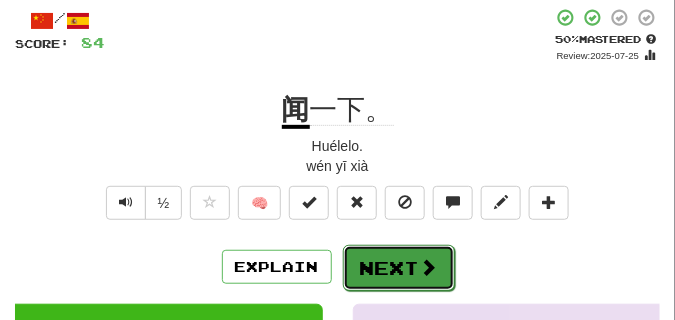 click on "Next" at bounding box center [399, 268] 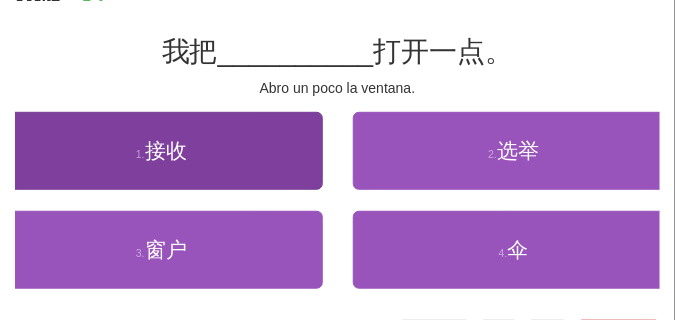 scroll, scrollTop: 150, scrollLeft: 0, axis: vertical 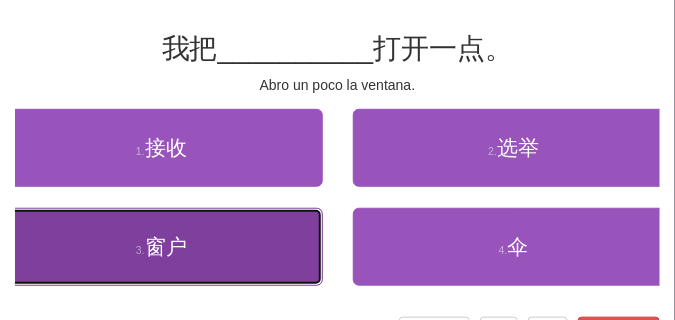 click on "3 .  窗户" at bounding box center [161, 247] 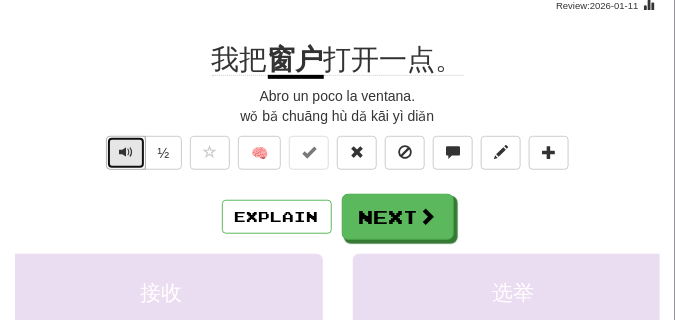 click at bounding box center [126, 153] 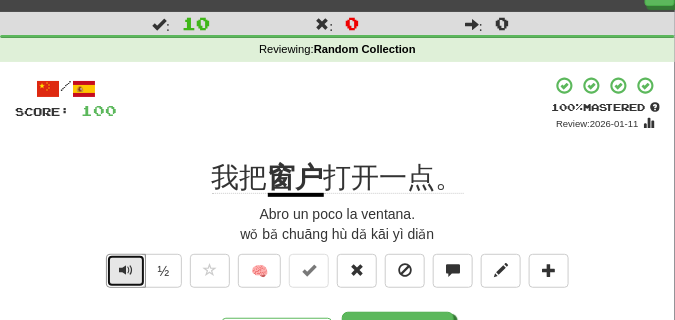scroll, scrollTop: 50, scrollLeft: 0, axis: vertical 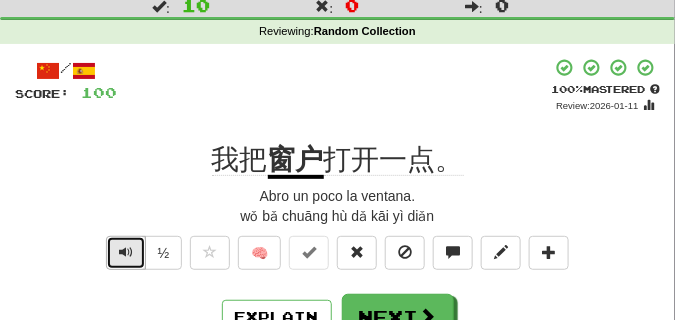 click at bounding box center (126, 253) 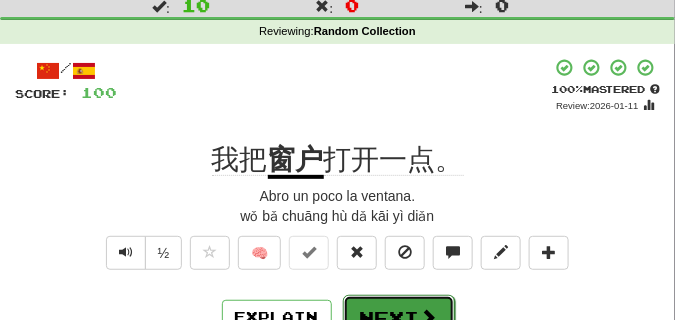 click on "Next" at bounding box center (399, 318) 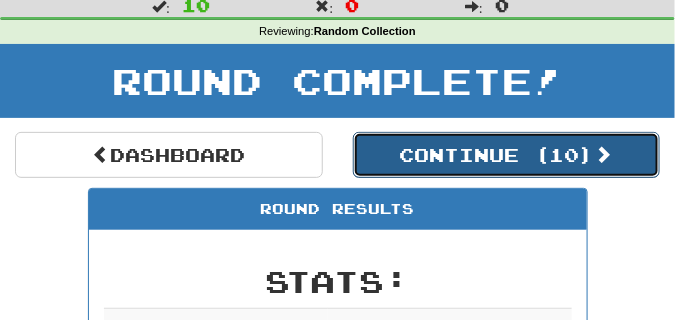 click on "Continue ( 10 )" at bounding box center [507, 155] 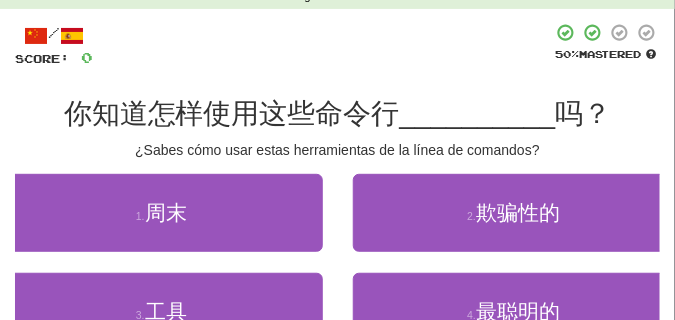 scroll, scrollTop: 100, scrollLeft: 0, axis: vertical 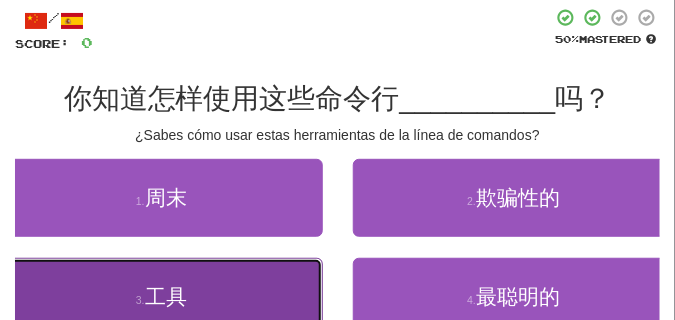 click on "3 .  工具" at bounding box center [161, 297] 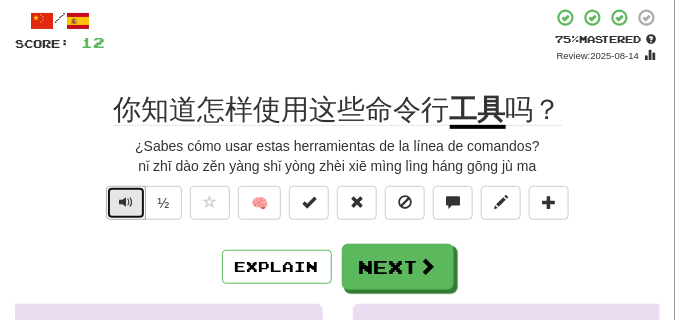 click at bounding box center (126, 202) 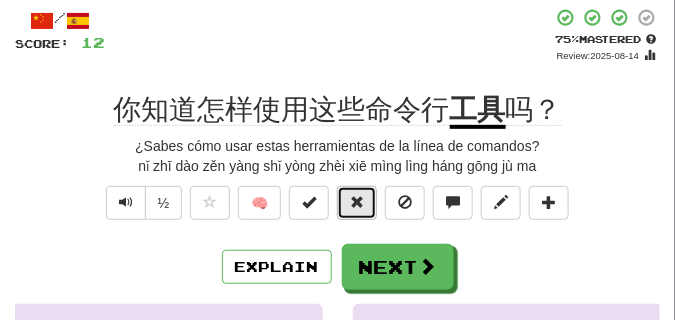 click at bounding box center (357, 203) 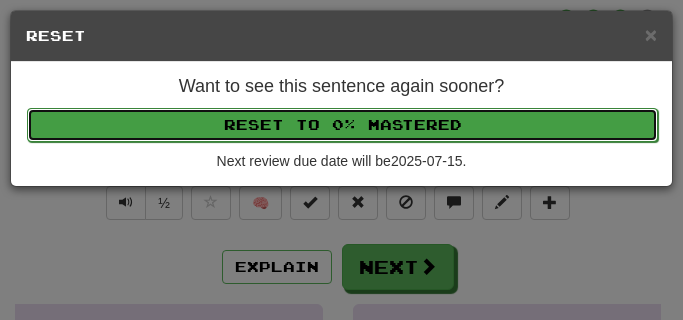 click on "Reset to 0% Mastered" at bounding box center [342, 125] 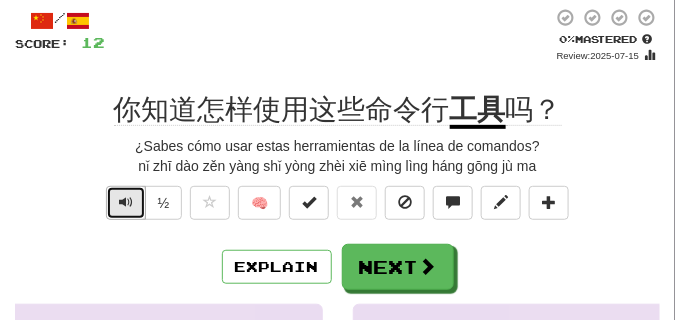 click at bounding box center [126, 202] 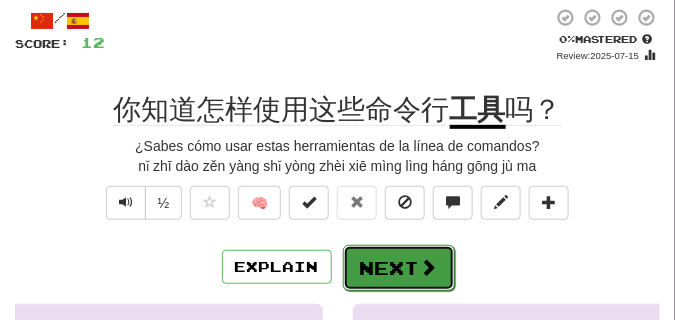 click on "Next" at bounding box center [399, 268] 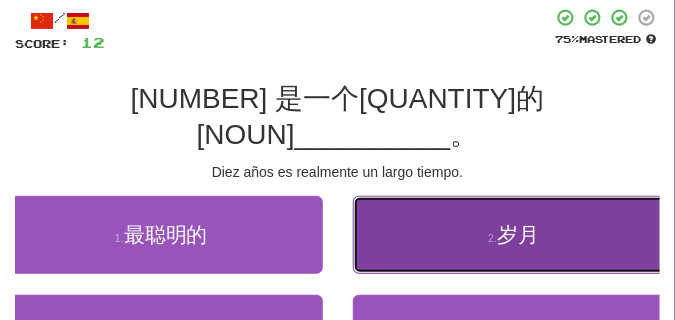 click on "2 .  岁月" at bounding box center (514, 235) 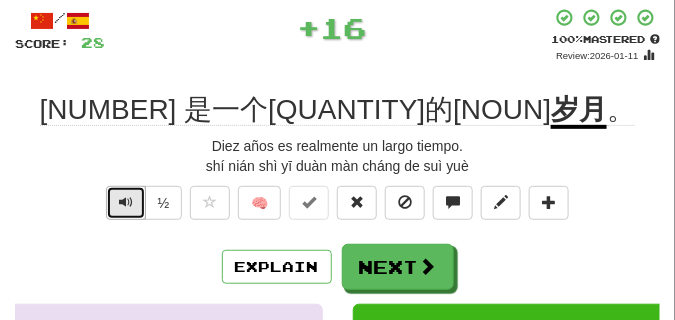 click at bounding box center [126, 202] 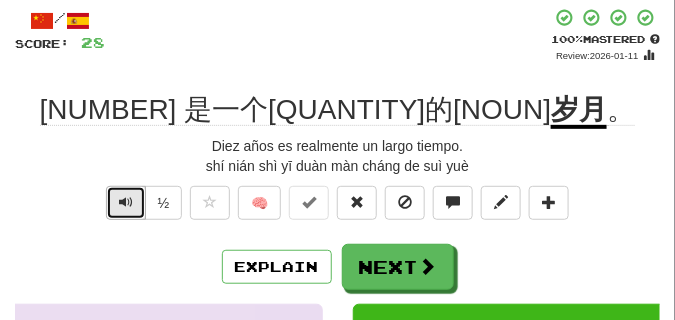 click at bounding box center [126, 202] 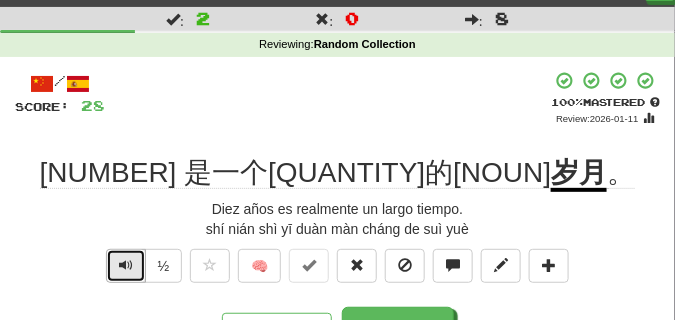 scroll, scrollTop: 100, scrollLeft: 0, axis: vertical 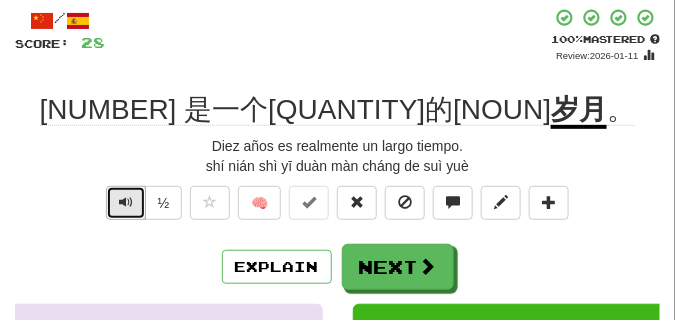 click at bounding box center (126, 202) 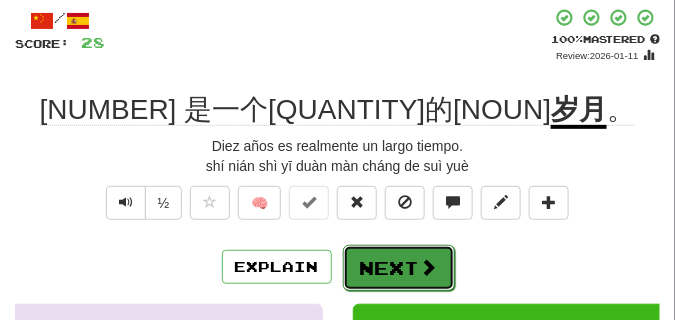 click on "Next" at bounding box center [399, 268] 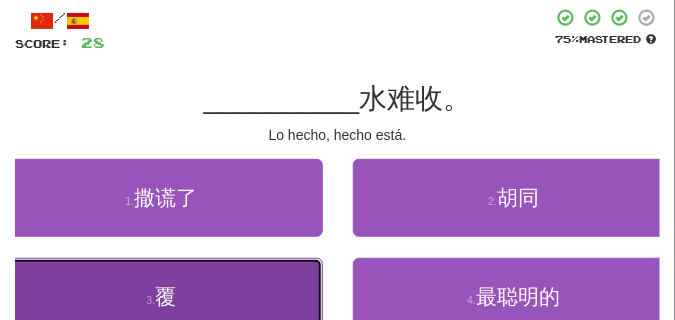 click on "3 .  覆" at bounding box center [161, 297] 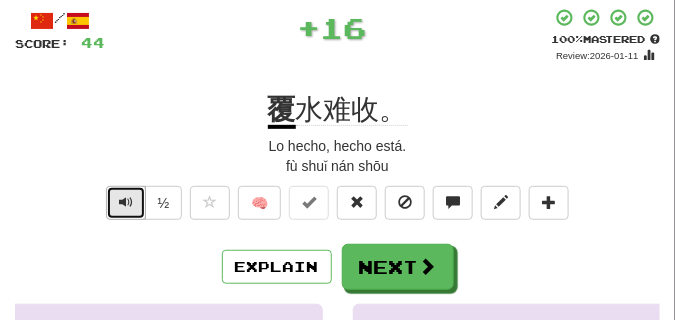 click at bounding box center (126, 202) 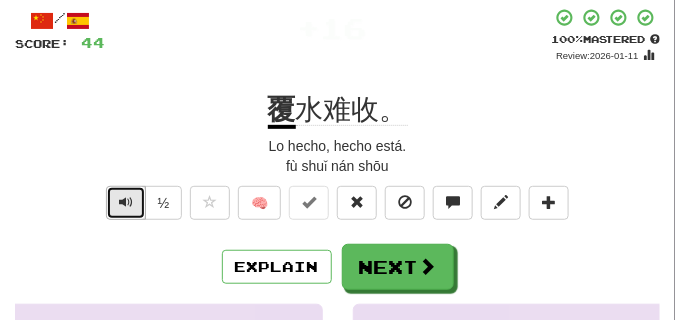click at bounding box center [126, 202] 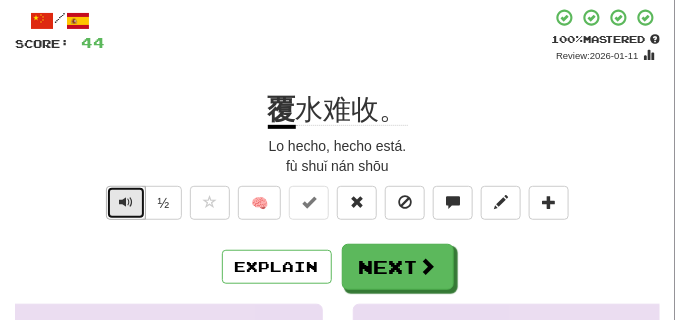 click at bounding box center [126, 202] 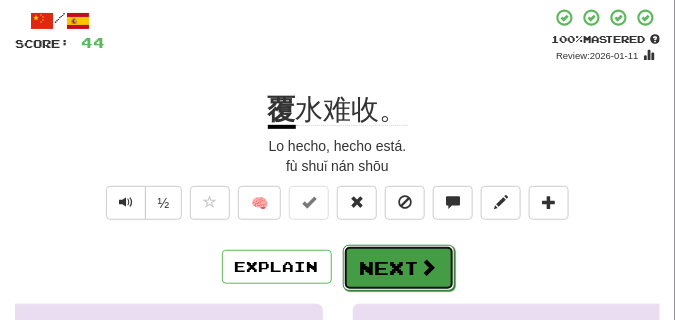 click on "Next" at bounding box center [399, 268] 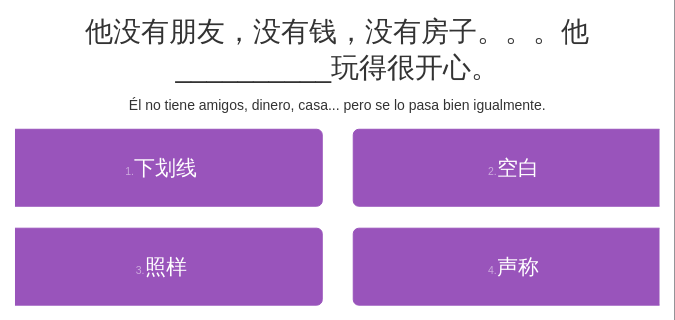 scroll, scrollTop: 150, scrollLeft: 0, axis: vertical 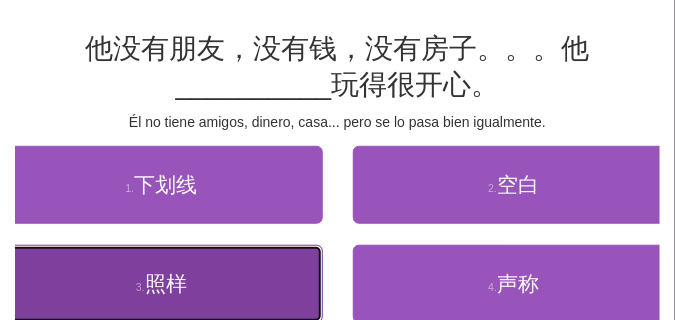 click on "照样" at bounding box center [166, 283] 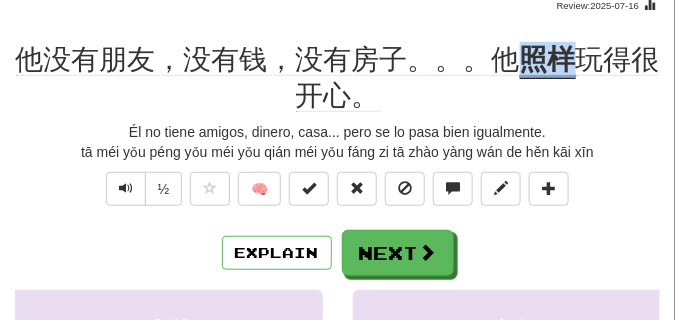 drag, startPoint x: 521, startPoint y: 54, endPoint x: 565, endPoint y: 60, distance: 44.407207 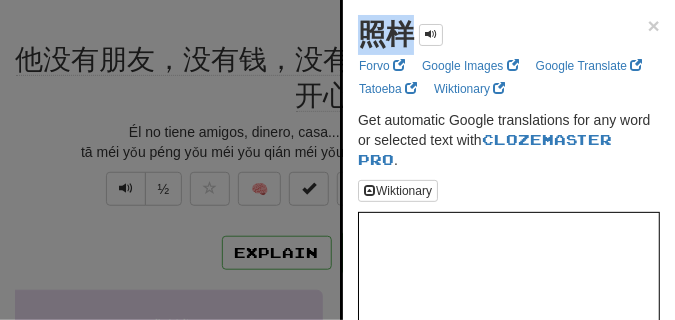 drag, startPoint x: 360, startPoint y: 37, endPoint x: 408, endPoint y: 38, distance: 48.010414 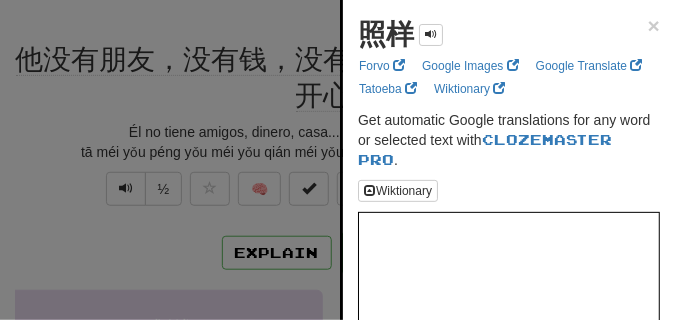 click at bounding box center [337, 160] 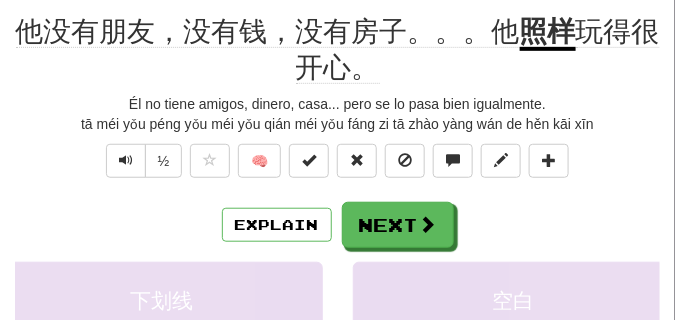 scroll, scrollTop: 200, scrollLeft: 0, axis: vertical 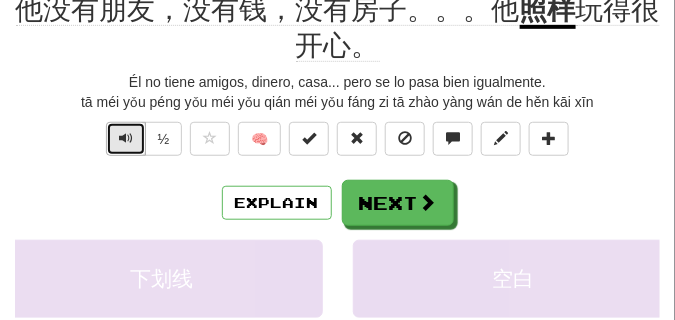 click at bounding box center (126, 138) 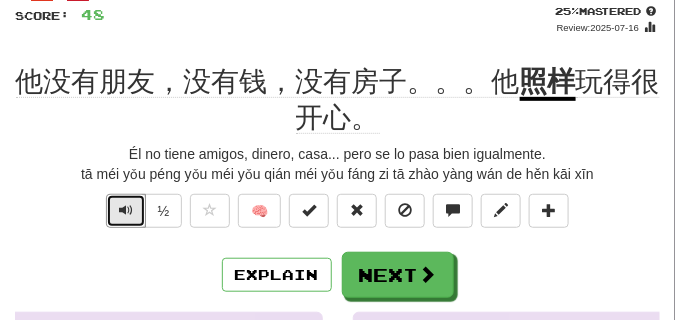 scroll, scrollTop: 150, scrollLeft: 0, axis: vertical 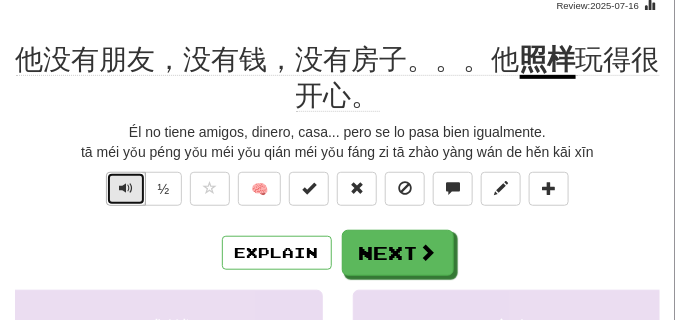 click at bounding box center [126, 188] 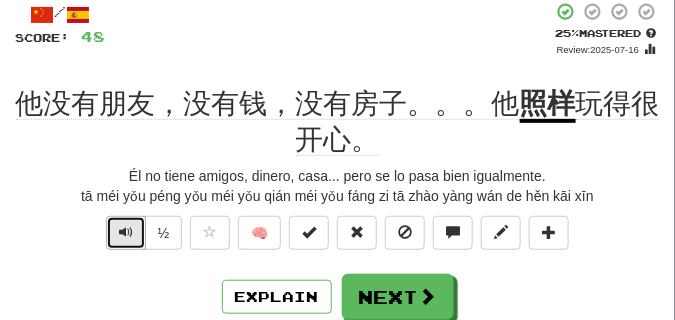 scroll, scrollTop: 50, scrollLeft: 0, axis: vertical 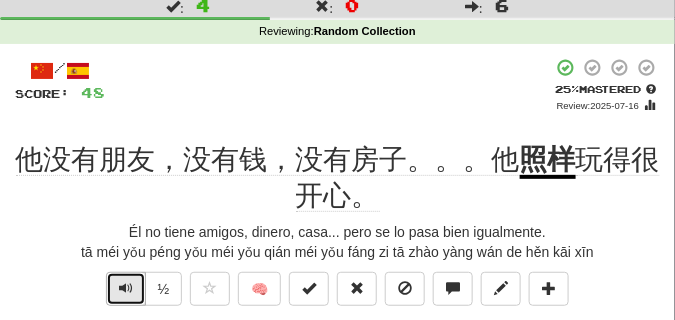 click at bounding box center [126, 289] 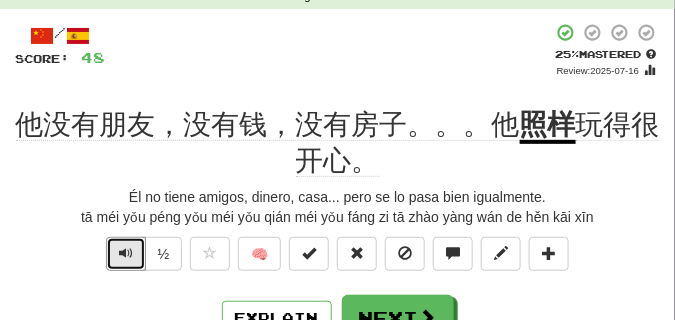 scroll, scrollTop: 100, scrollLeft: 0, axis: vertical 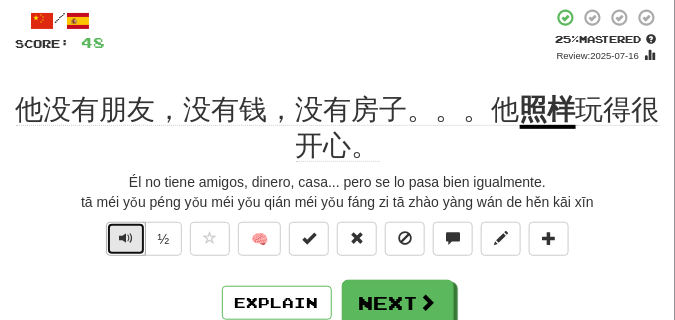 click at bounding box center (126, 239) 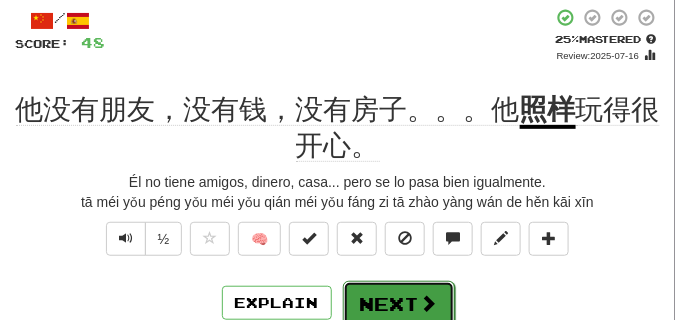 click on "Next" at bounding box center [399, 304] 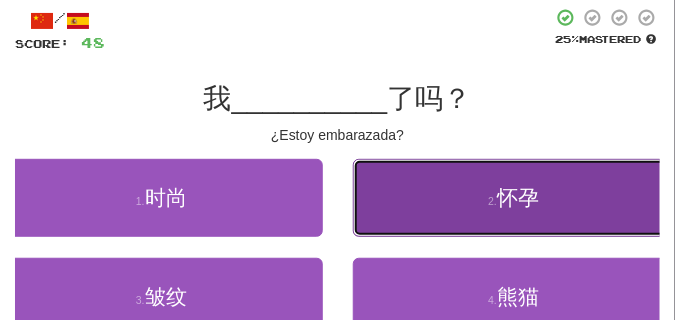click on "2 .  怀孕" at bounding box center (514, 198) 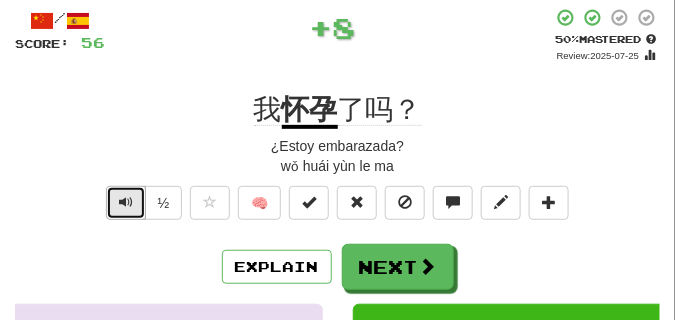 click at bounding box center (126, 202) 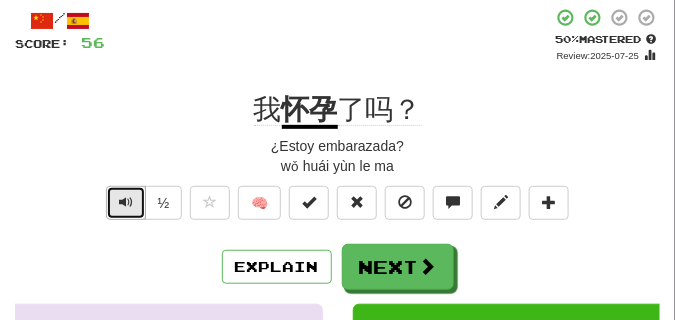 click at bounding box center (126, 202) 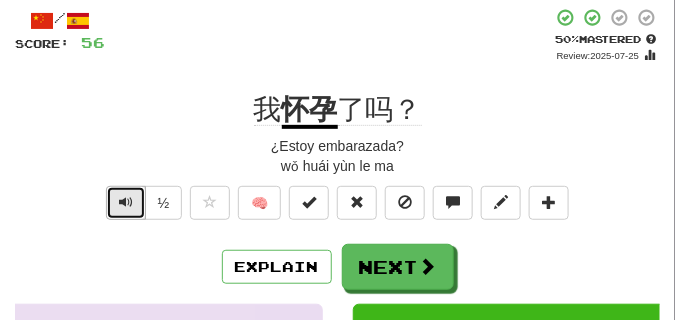 click at bounding box center (126, 202) 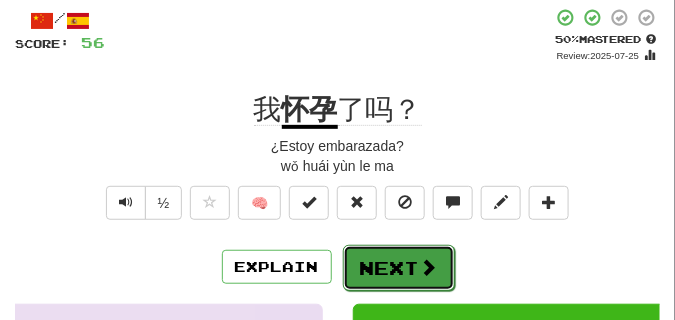 click on "Next" at bounding box center (399, 268) 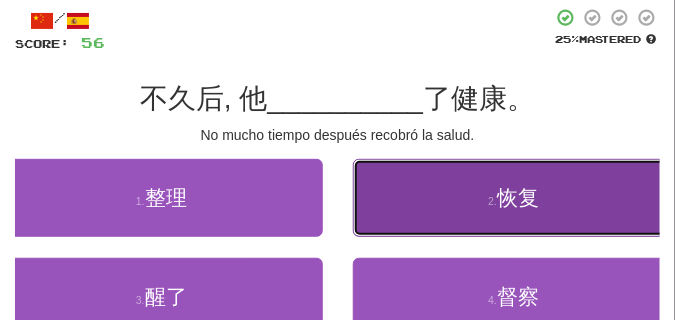 click on "2 .  恢复" at bounding box center [514, 198] 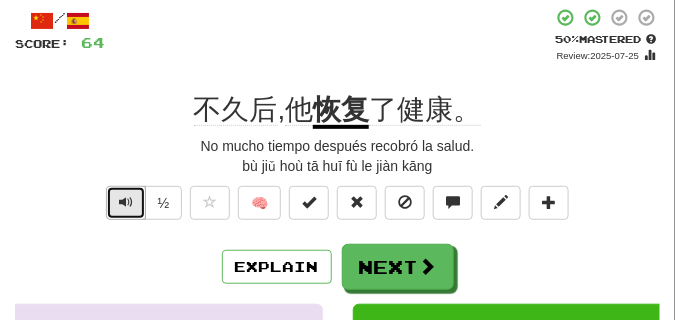 click at bounding box center (126, 203) 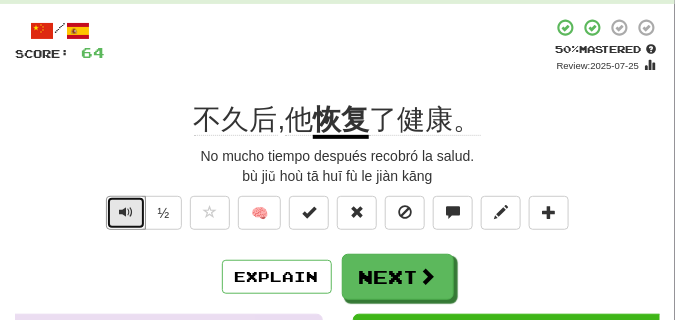 scroll, scrollTop: 150, scrollLeft: 0, axis: vertical 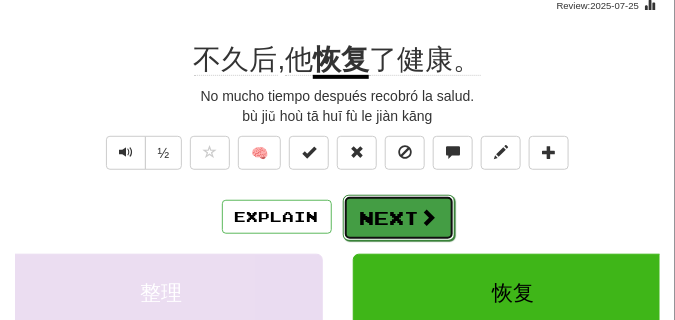 click on "Next" at bounding box center [399, 218] 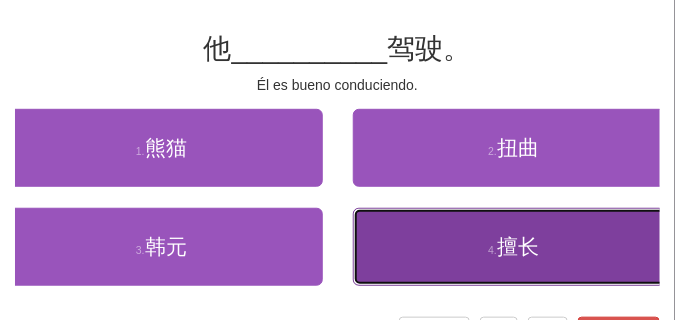 click on "4 .  擅长" at bounding box center (514, 247) 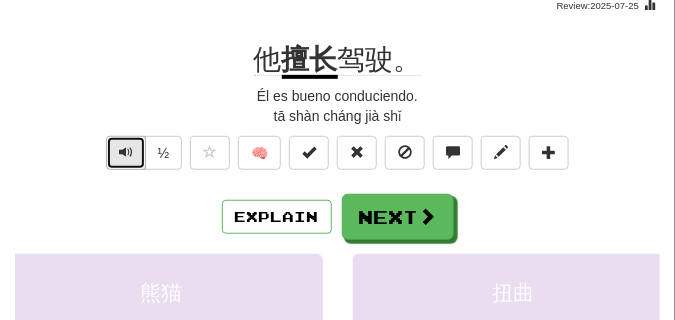 click at bounding box center (126, 153) 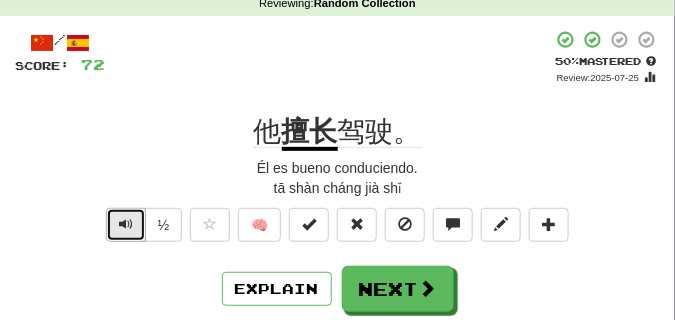 scroll, scrollTop: 100, scrollLeft: 0, axis: vertical 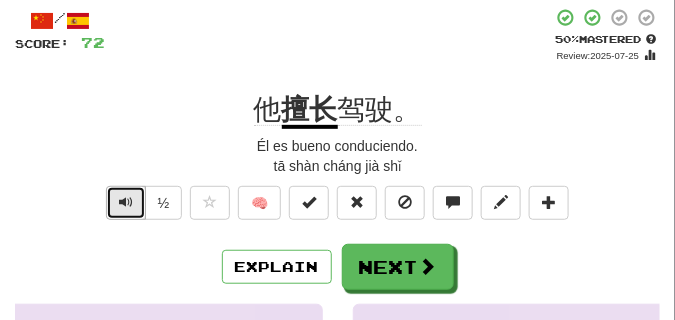 click at bounding box center (126, 203) 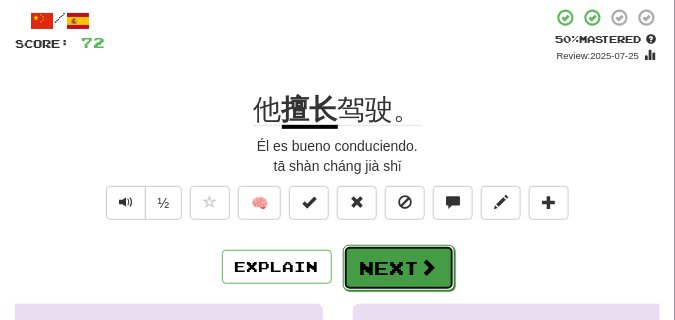 click on "Next" at bounding box center [399, 268] 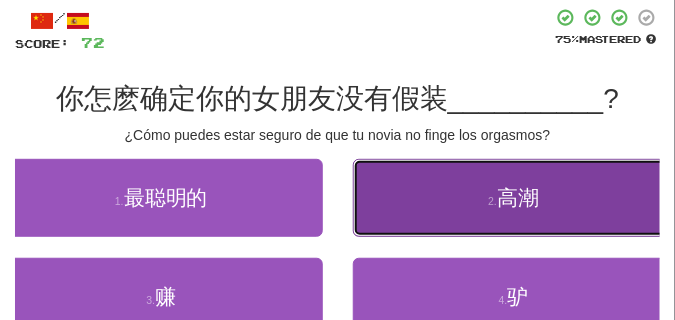click on "2 .  高潮" at bounding box center [514, 198] 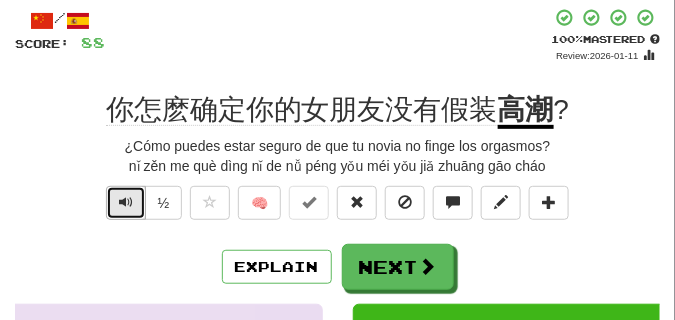 click at bounding box center [126, 202] 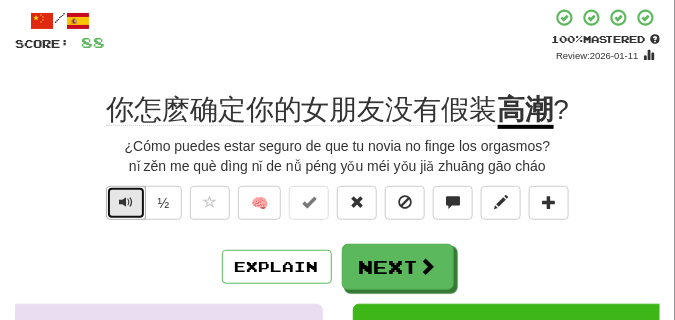 click at bounding box center (126, 202) 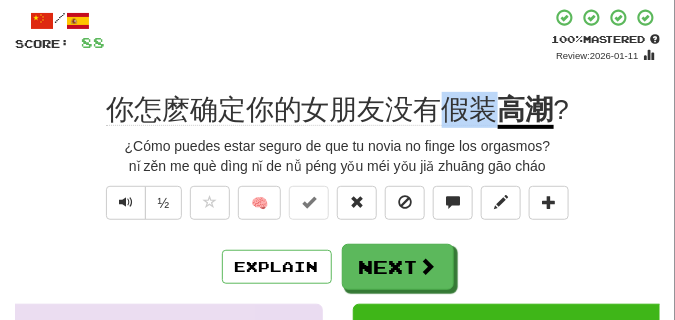 drag, startPoint x: 448, startPoint y: 102, endPoint x: 485, endPoint y: 105, distance: 37.12142 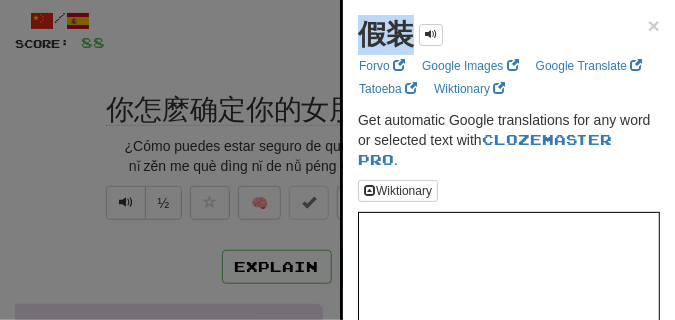 drag, startPoint x: 351, startPoint y: 46, endPoint x: 415, endPoint y: 44, distance: 64.03124 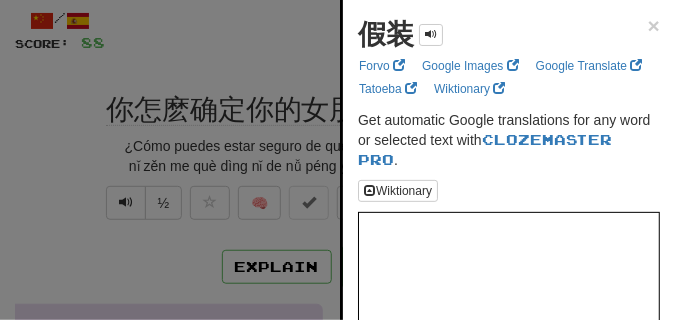 click at bounding box center [337, 160] 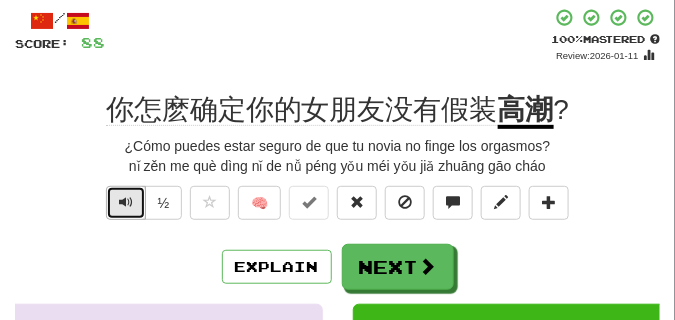 click at bounding box center (126, 202) 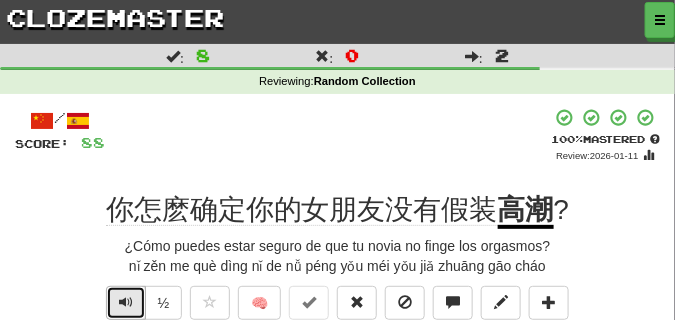 scroll, scrollTop: 50, scrollLeft: 0, axis: vertical 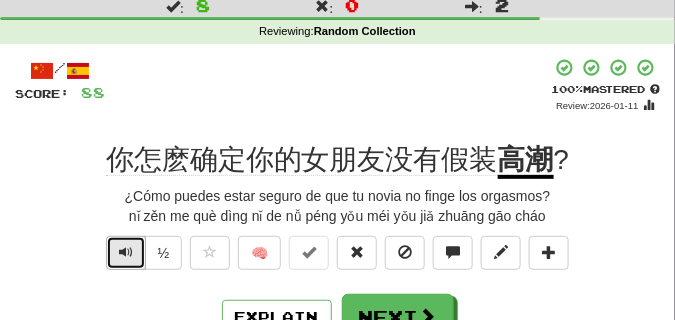 click at bounding box center (126, 252) 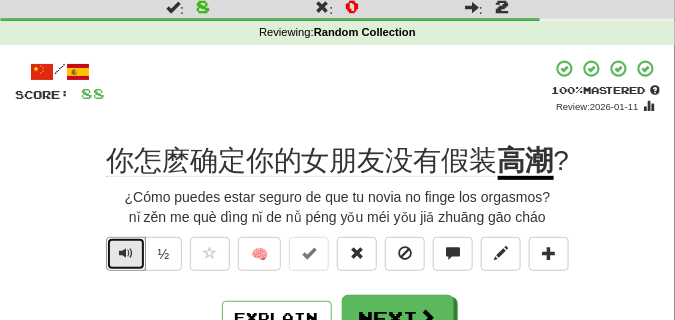 scroll, scrollTop: 50, scrollLeft: 0, axis: vertical 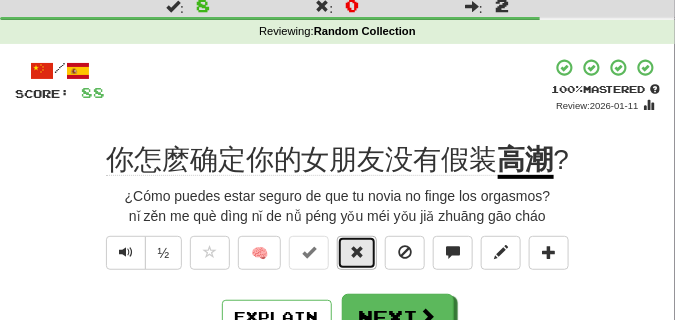 click at bounding box center (357, 253) 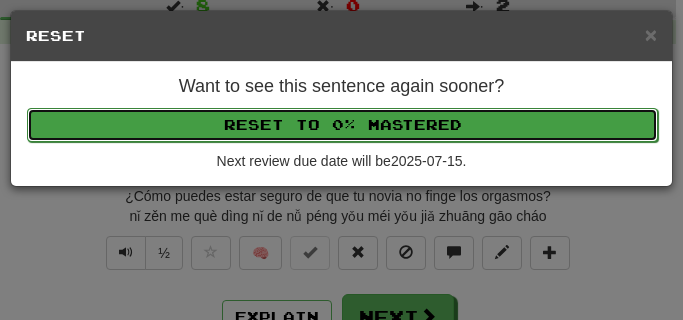 click on "Reset to 0% Mastered" at bounding box center [342, 125] 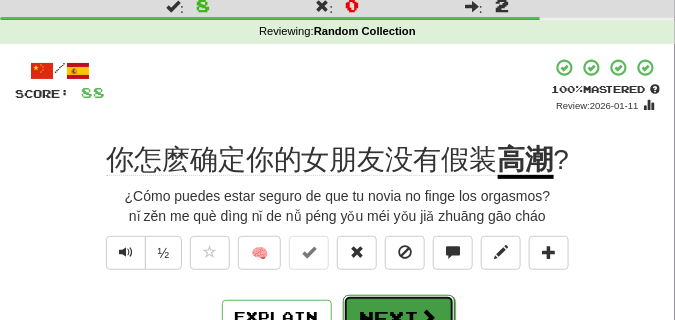 click on "Next" at bounding box center [399, 318] 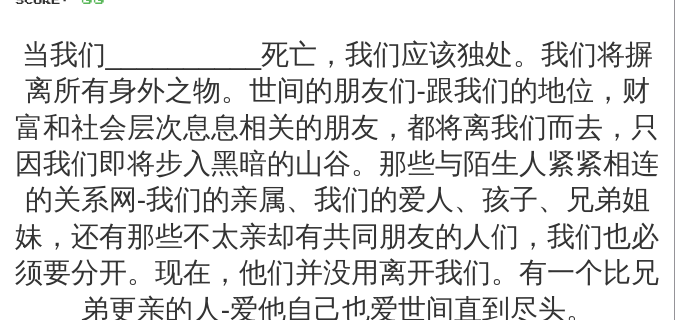scroll, scrollTop: 150, scrollLeft: 0, axis: vertical 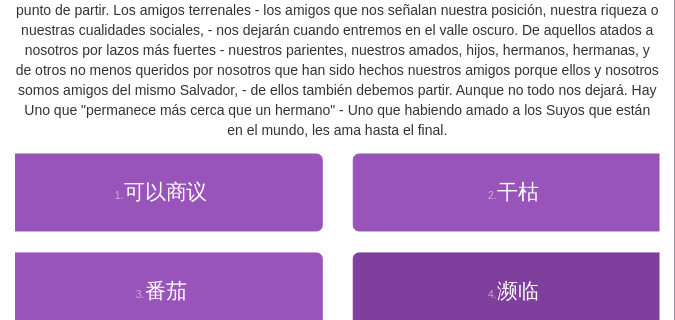 drag, startPoint x: 276, startPoint y: 149, endPoint x: 381, endPoint y: 285, distance: 171.81676 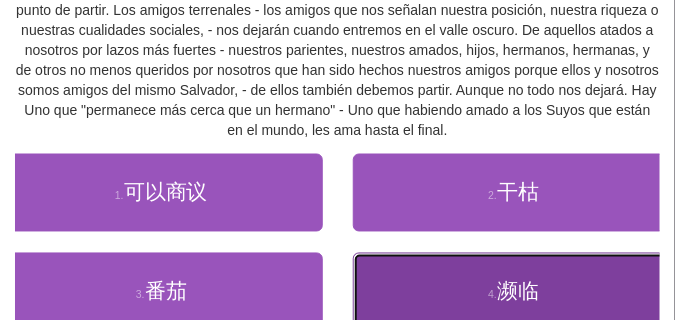 click on "4 .  濒临" at bounding box center [514, 292] 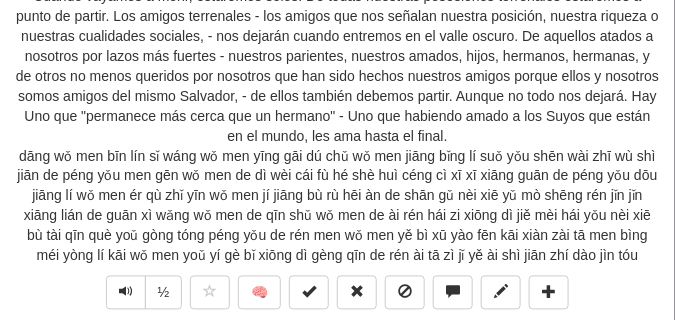 scroll, scrollTop: 510, scrollLeft: 0, axis: vertical 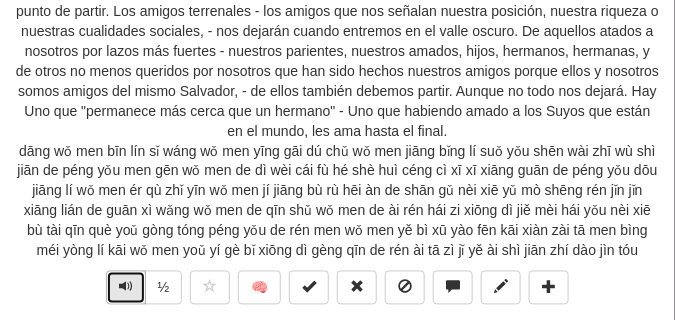 click at bounding box center [126, 288] 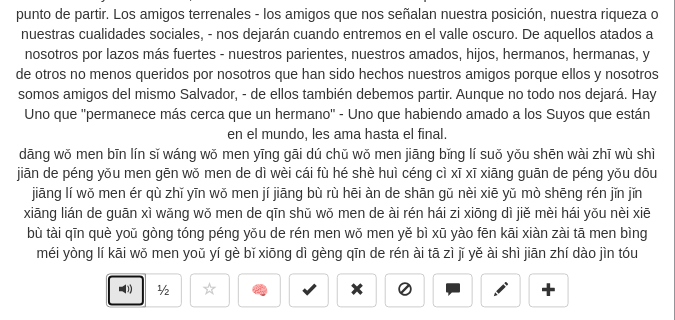 scroll, scrollTop: 560, scrollLeft: 0, axis: vertical 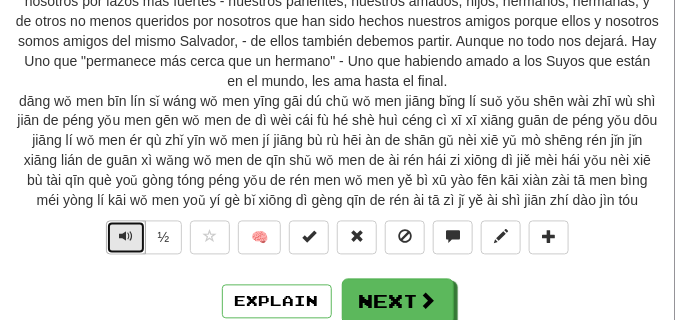 click at bounding box center [126, 237] 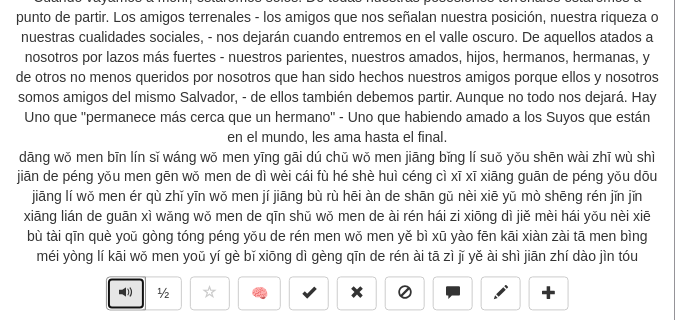 scroll, scrollTop: 510, scrollLeft: 0, axis: vertical 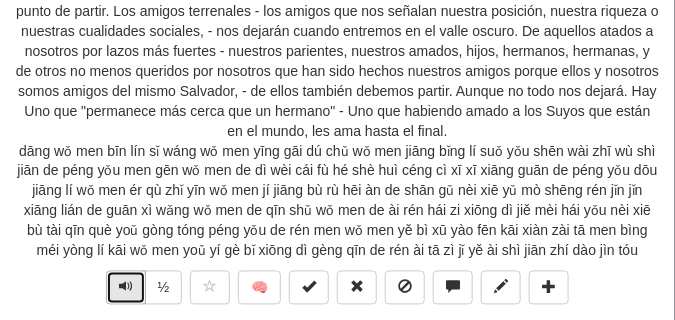 click at bounding box center (126, 287) 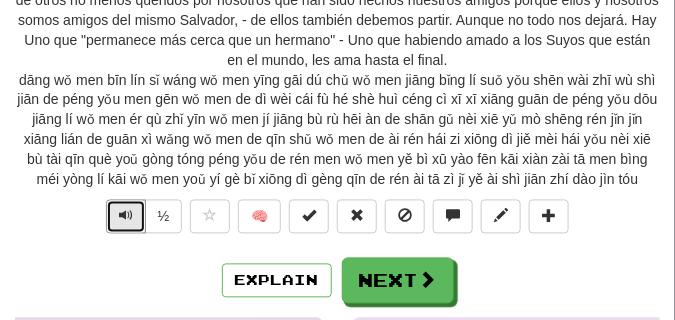 scroll, scrollTop: 710, scrollLeft: 0, axis: vertical 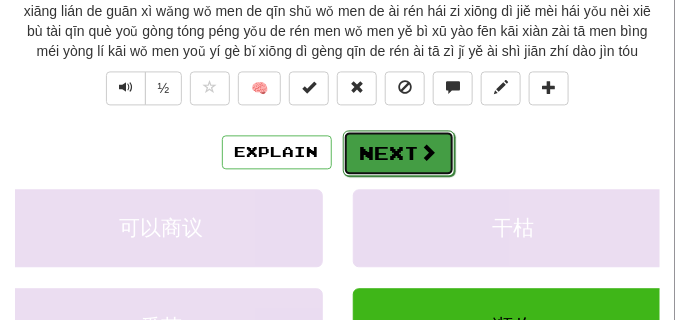 click on "Next" at bounding box center [399, 153] 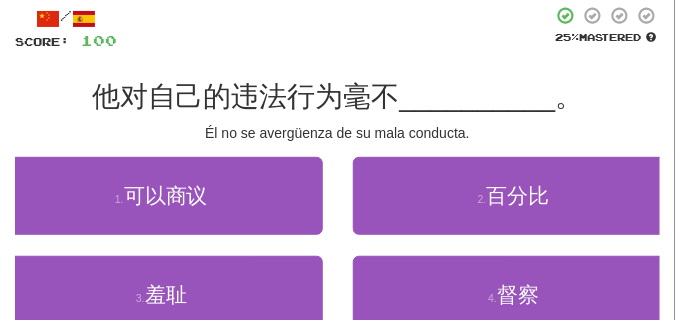 scroll, scrollTop: 150, scrollLeft: 0, axis: vertical 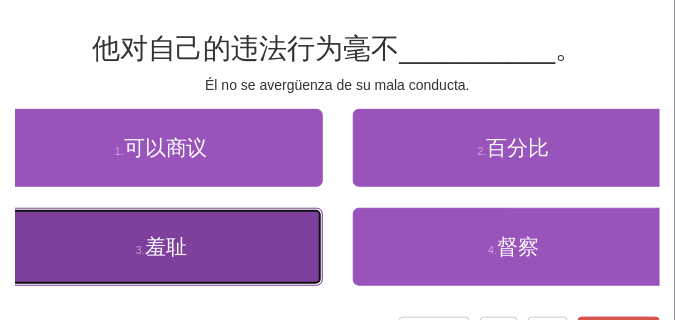click on "3 .  羞耻" at bounding box center [161, 247] 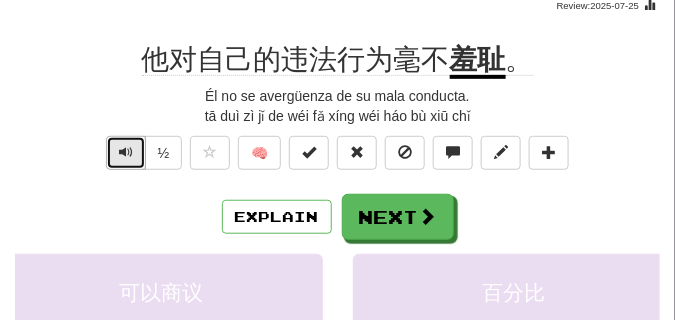 click at bounding box center (126, 152) 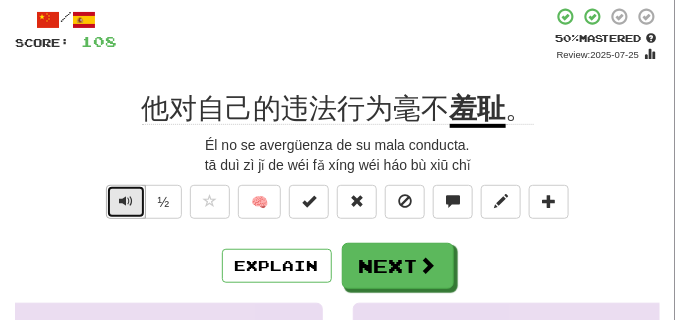 scroll, scrollTop: 50, scrollLeft: 0, axis: vertical 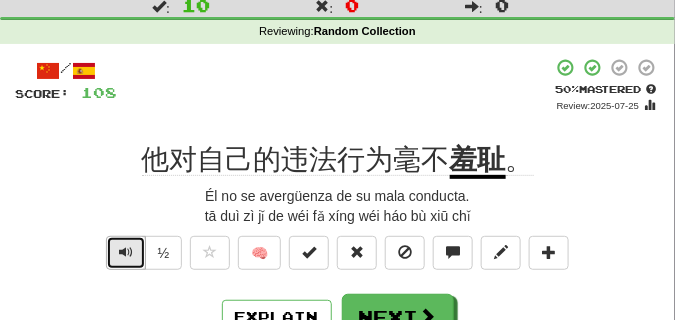 click at bounding box center (126, 252) 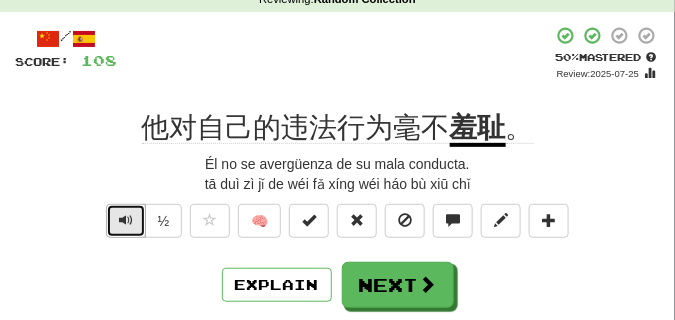scroll, scrollTop: 100, scrollLeft: 0, axis: vertical 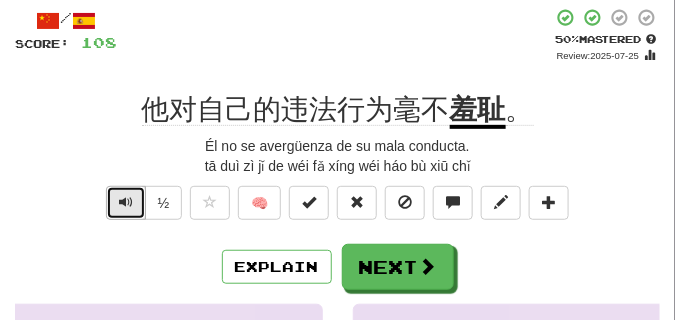 click at bounding box center [126, 203] 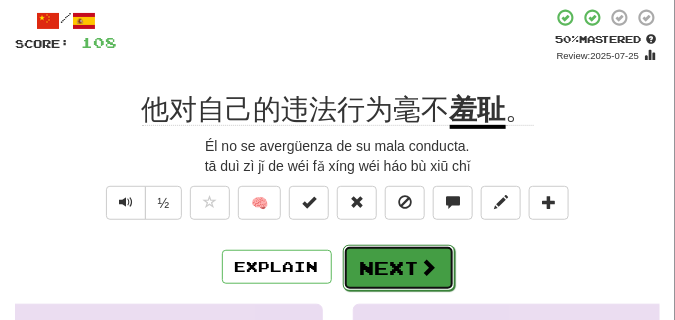 click on "Next" at bounding box center [399, 268] 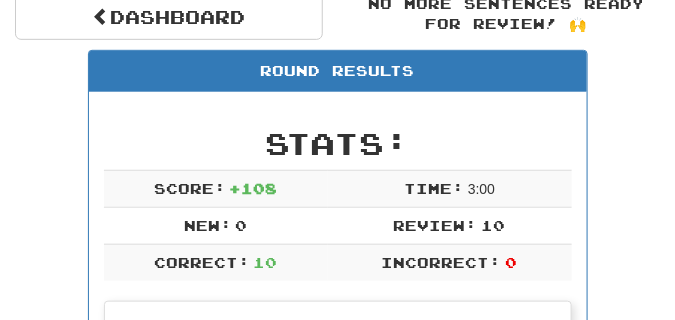 scroll, scrollTop: 0, scrollLeft: 0, axis: both 